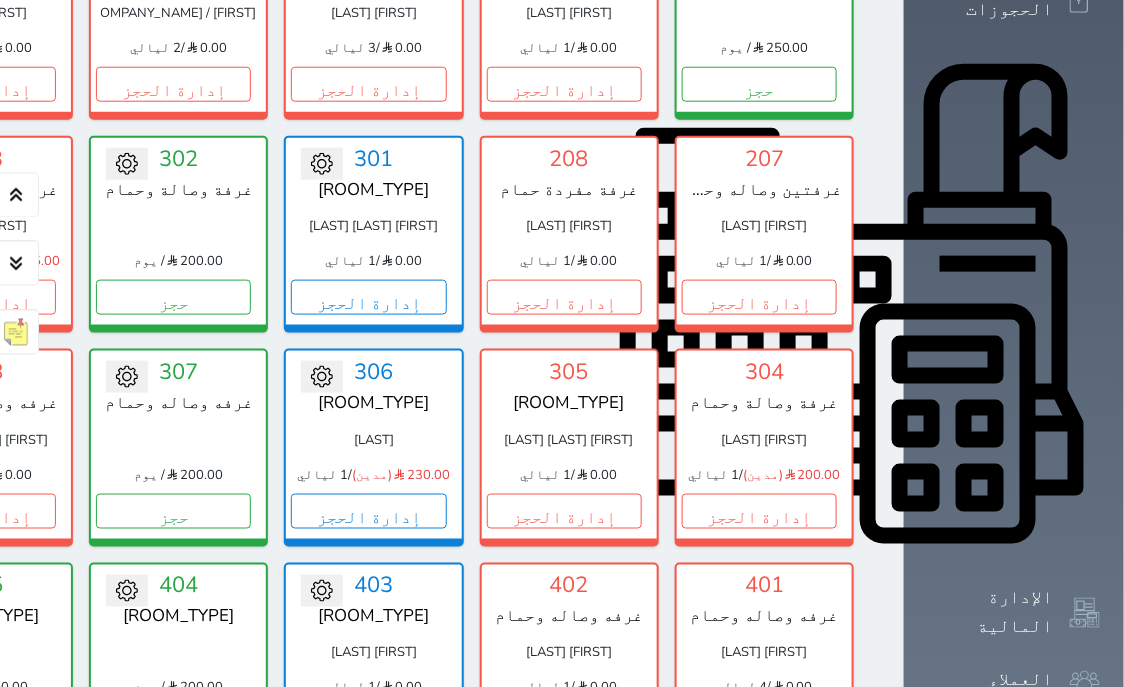 scroll, scrollTop: 636, scrollLeft: 0, axis: vertical 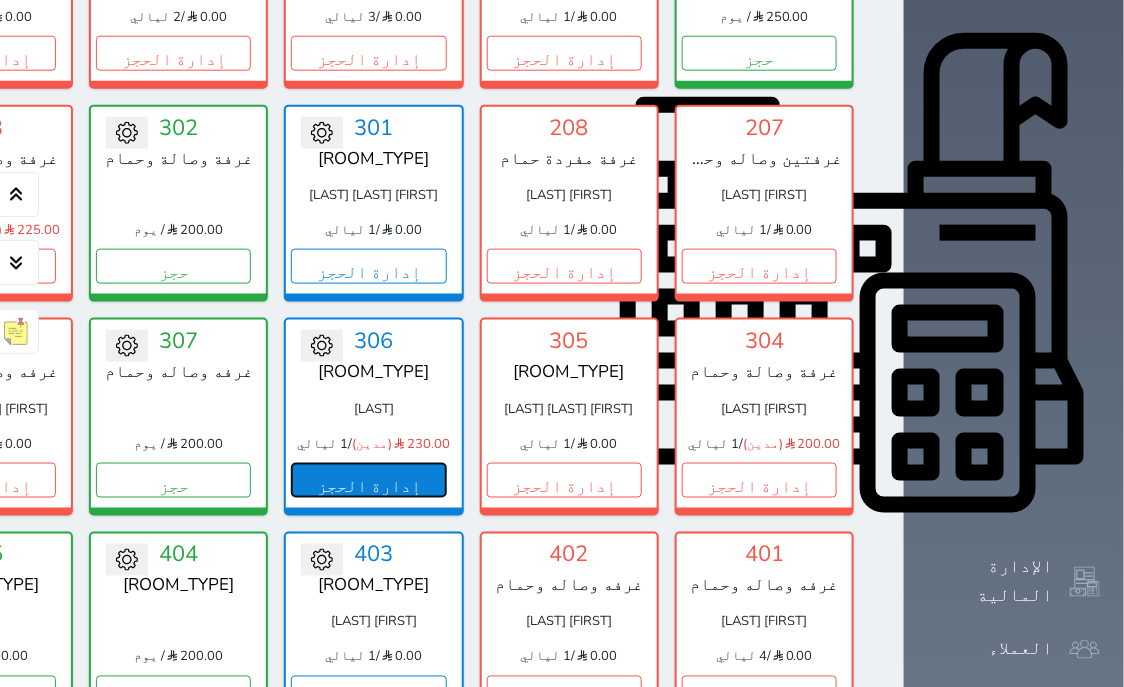 click on "إدارة الحجز" at bounding box center (368, 480) 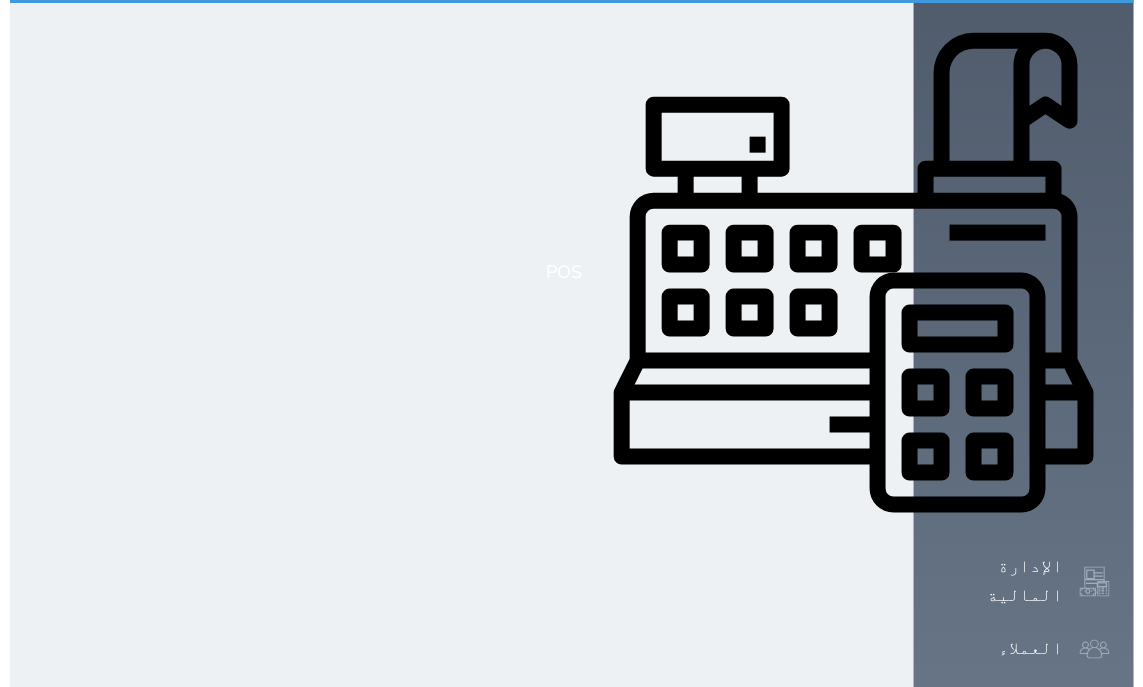 scroll, scrollTop: 0, scrollLeft: 0, axis: both 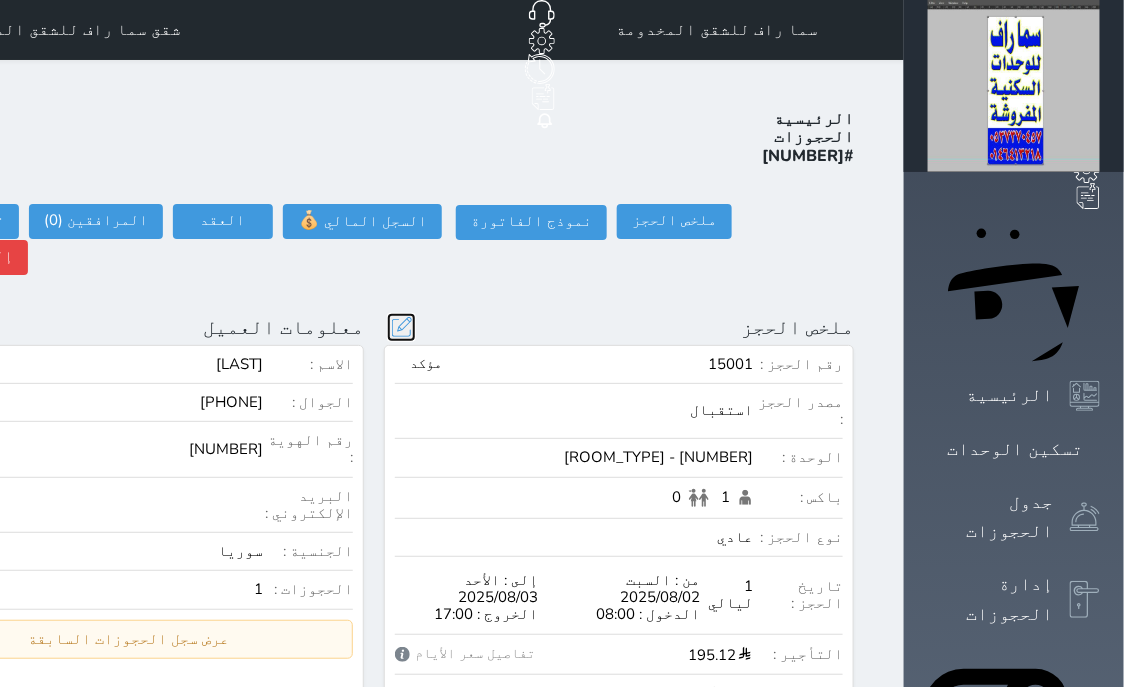 click at bounding box center [401, 327] 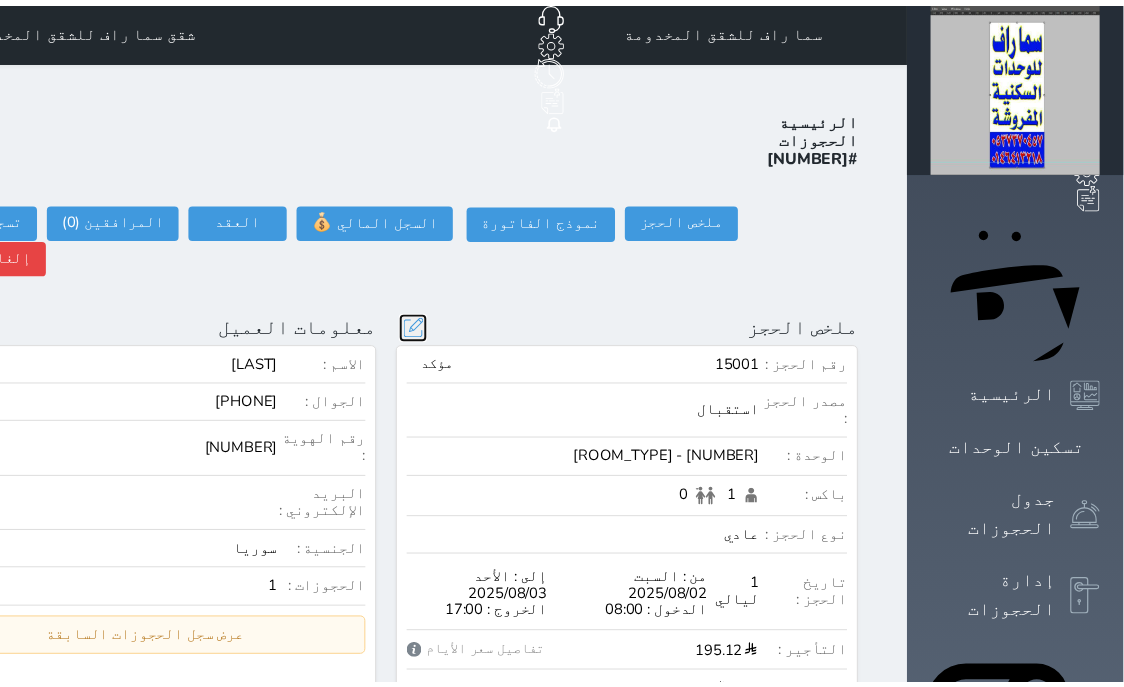 scroll, scrollTop: 44, scrollLeft: 0, axis: vertical 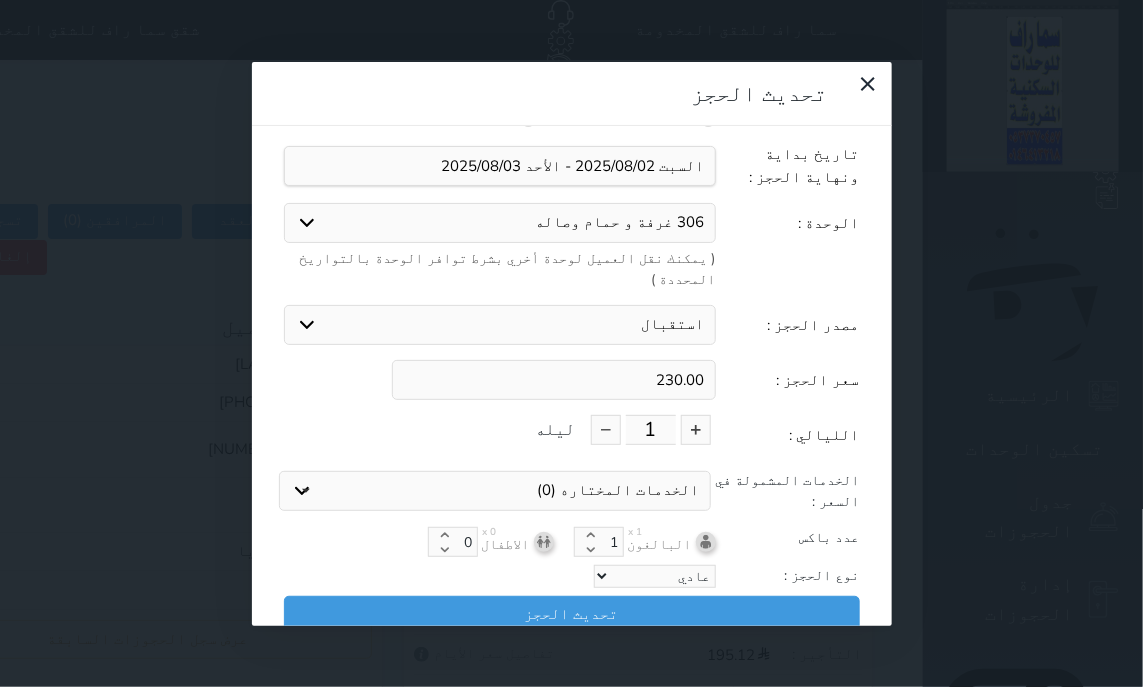 drag, startPoint x: 659, startPoint y: 296, endPoint x: 779, endPoint y: 307, distance: 120.50311 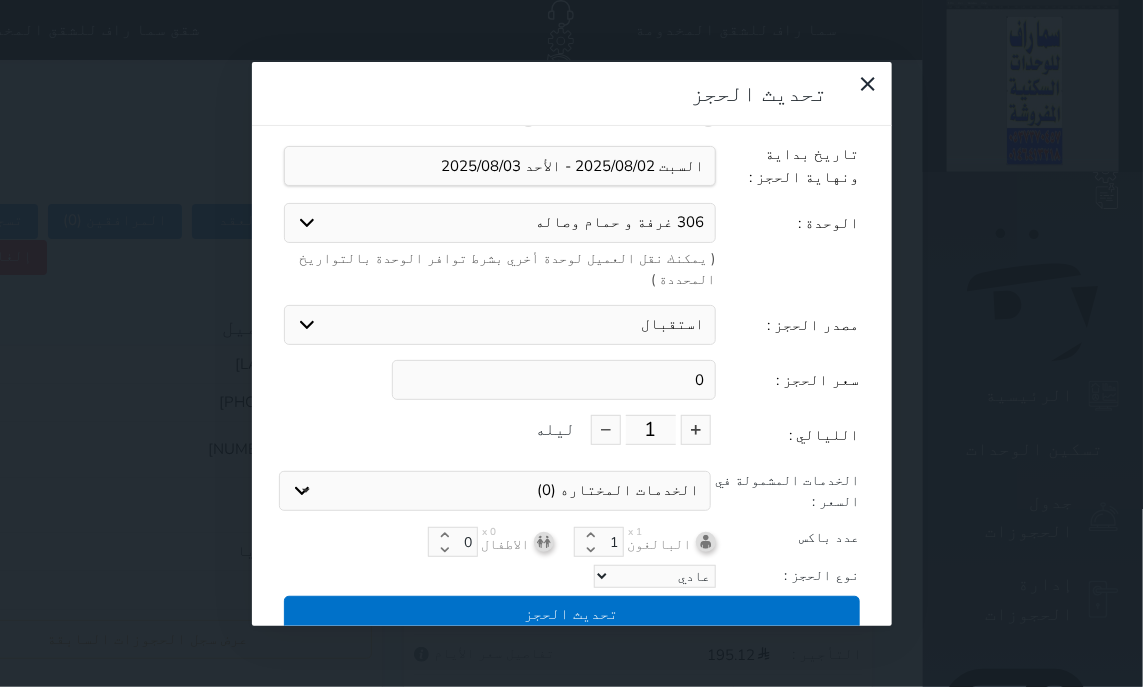 type on "0" 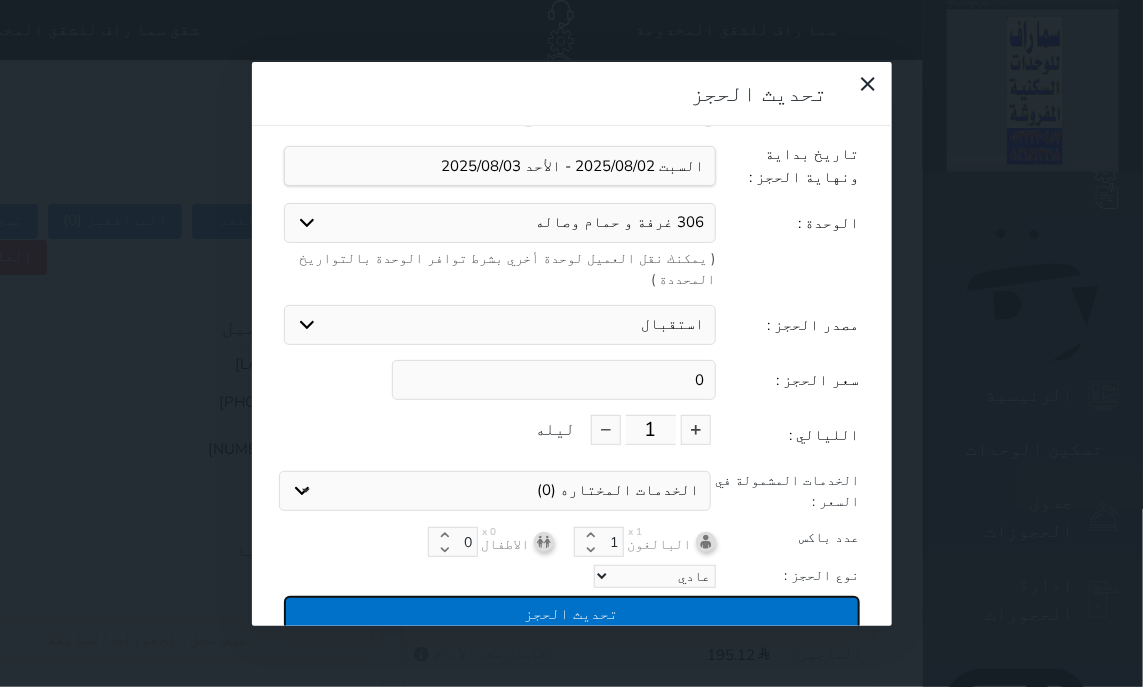 click on "تحديث الحجز" at bounding box center (572, 613) 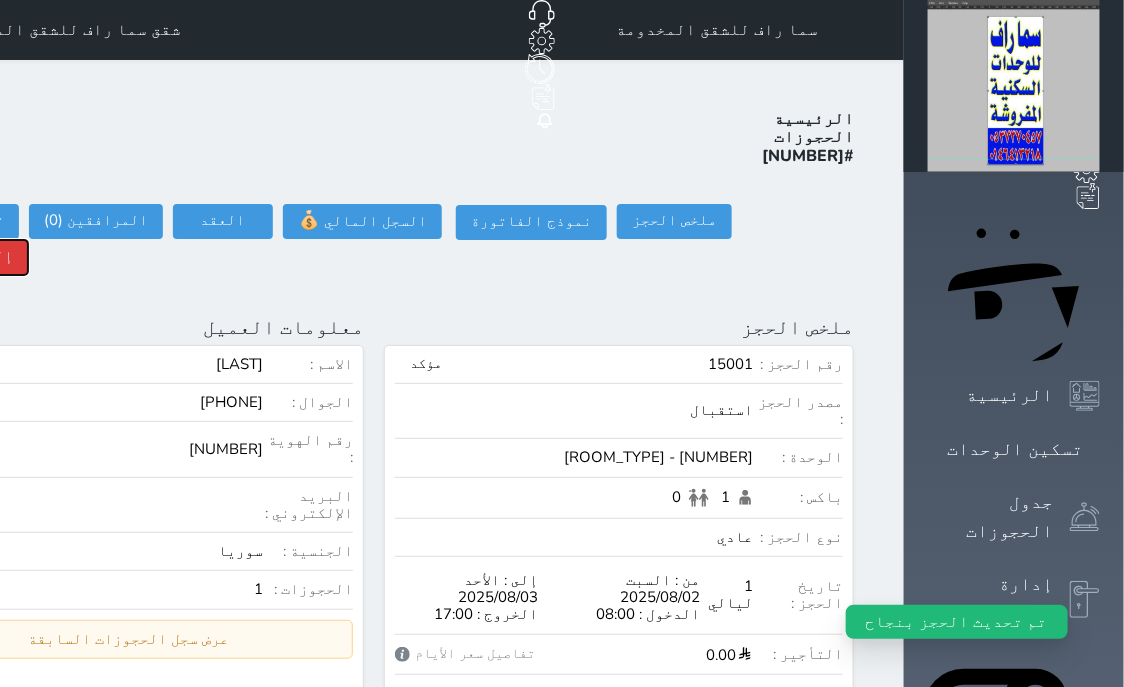 click on "إلغاء الحجز" at bounding box center (-34, 257) 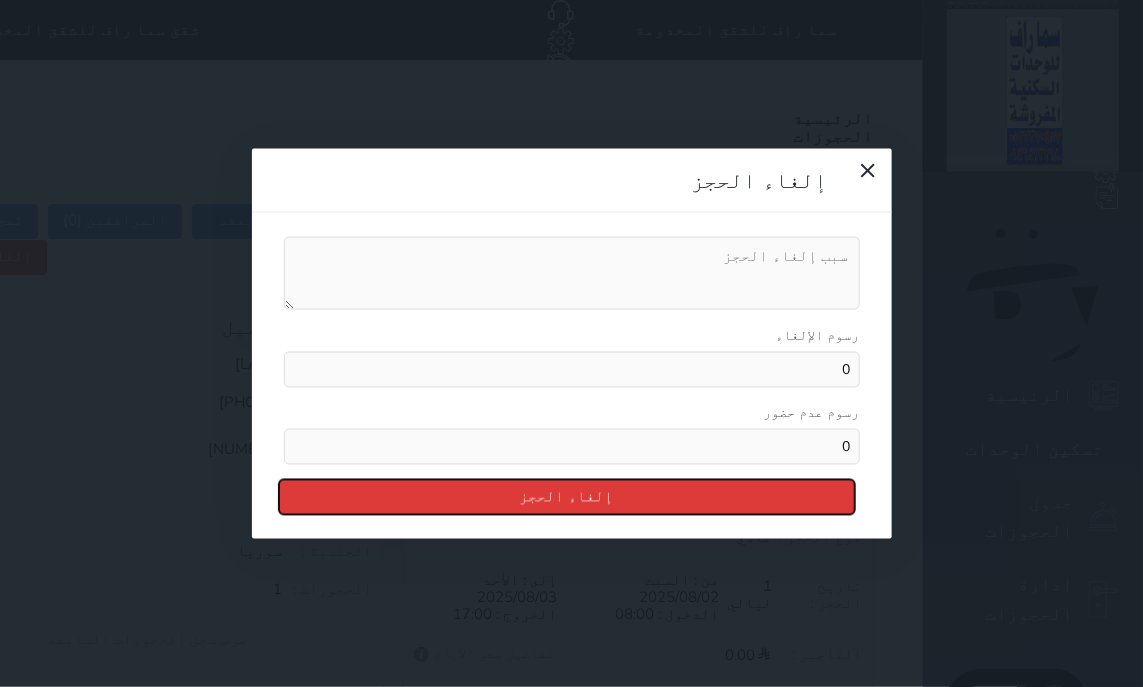 click on "إلغاء الحجز" at bounding box center (567, 497) 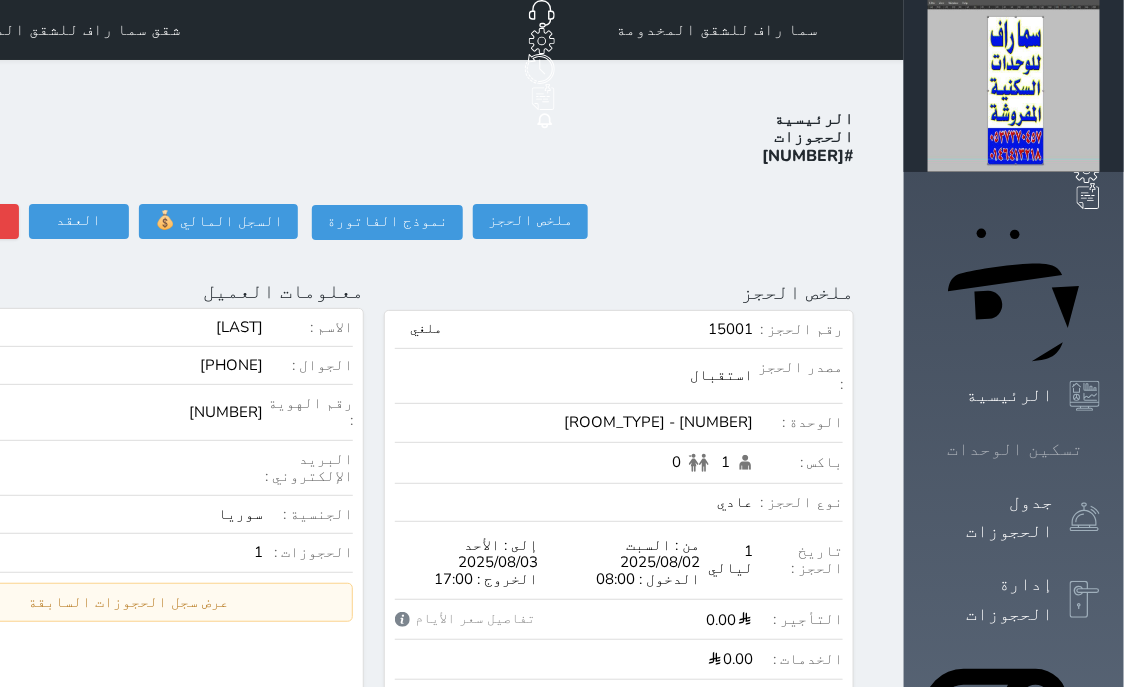 click 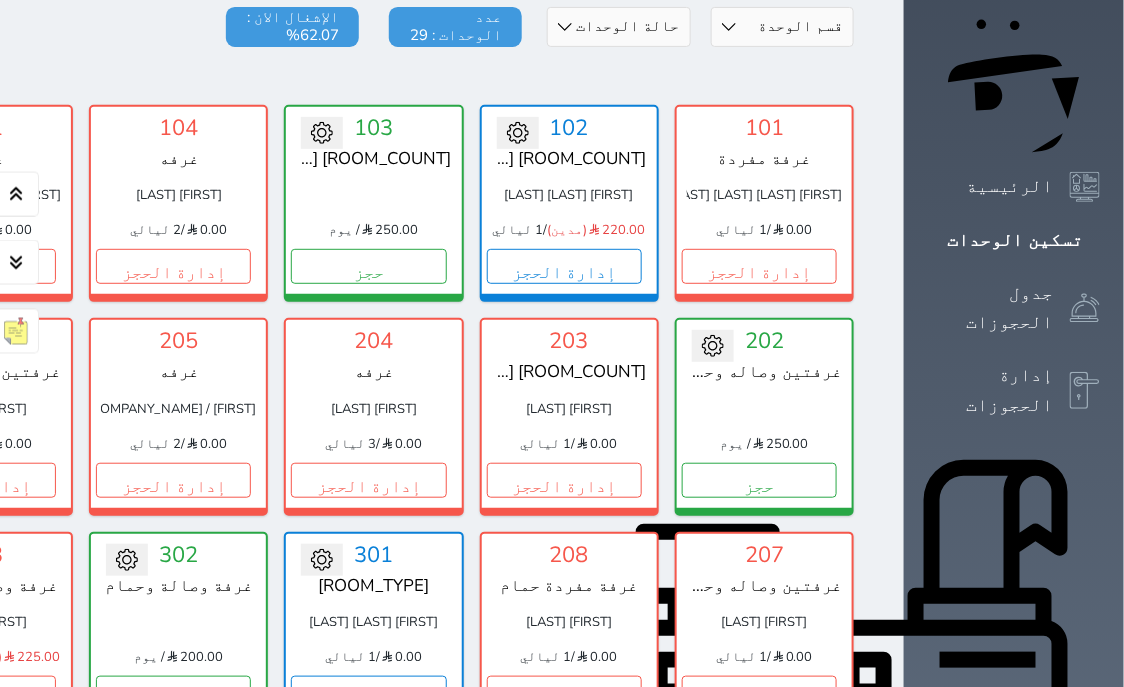 scroll, scrollTop: 0, scrollLeft: 0, axis: both 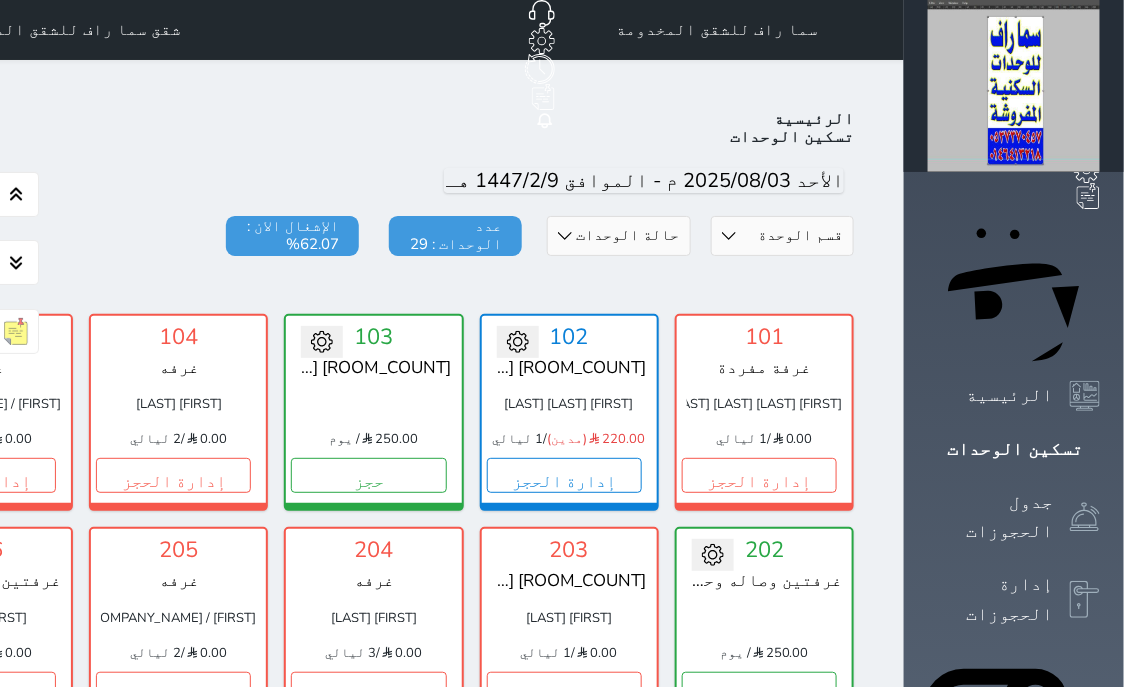 click 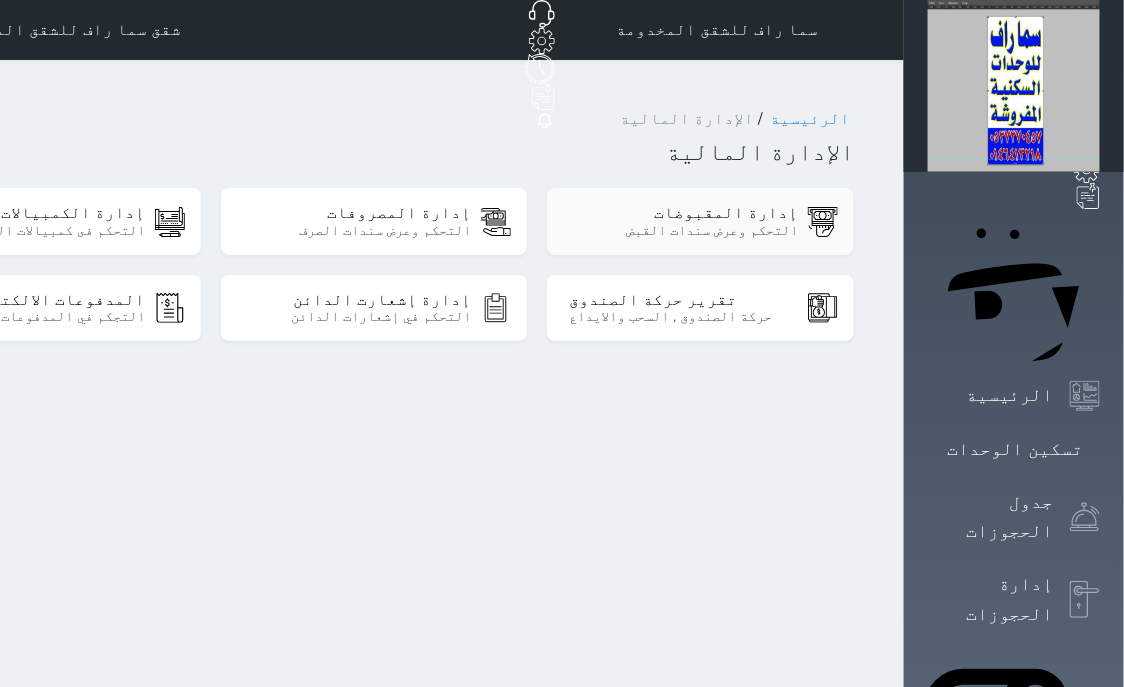 click on "التحكم وعرض سندات القبض" at bounding box center [683, 231] 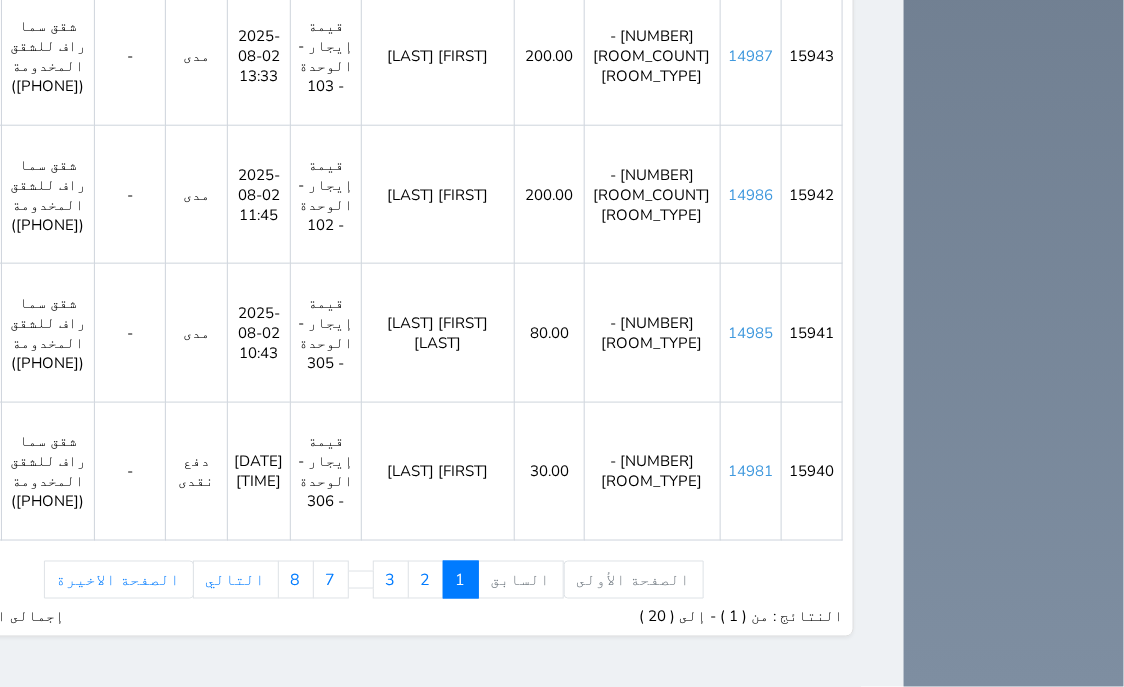 scroll, scrollTop: 3453, scrollLeft: 0, axis: vertical 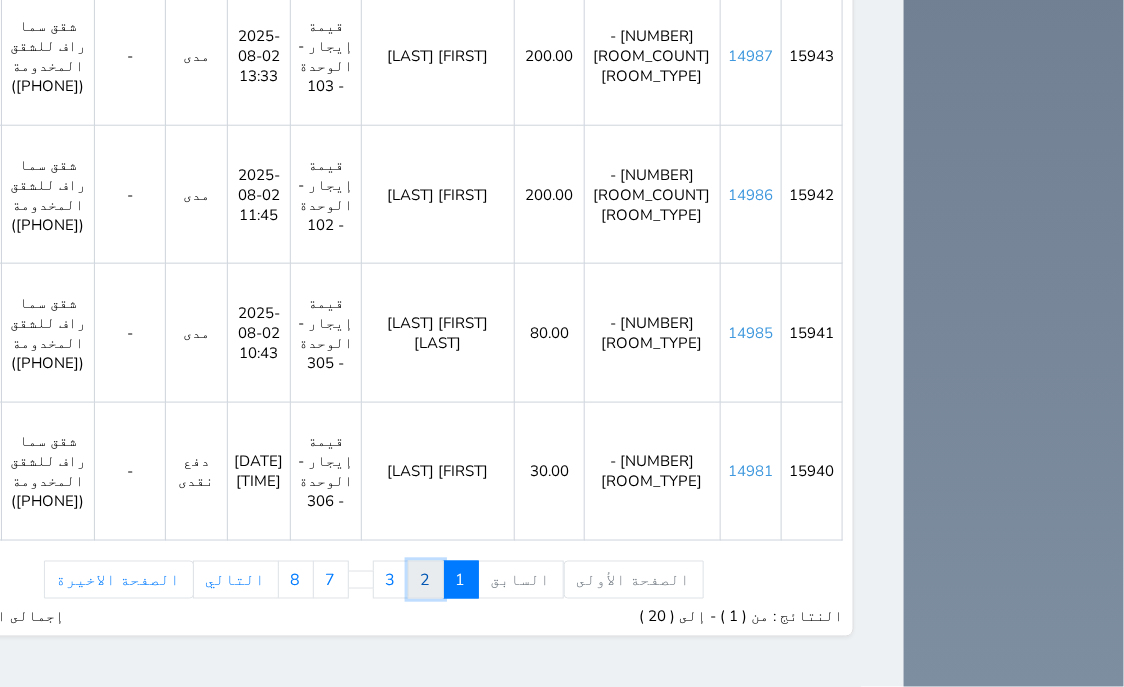 click on "2" at bounding box center (426, 580) 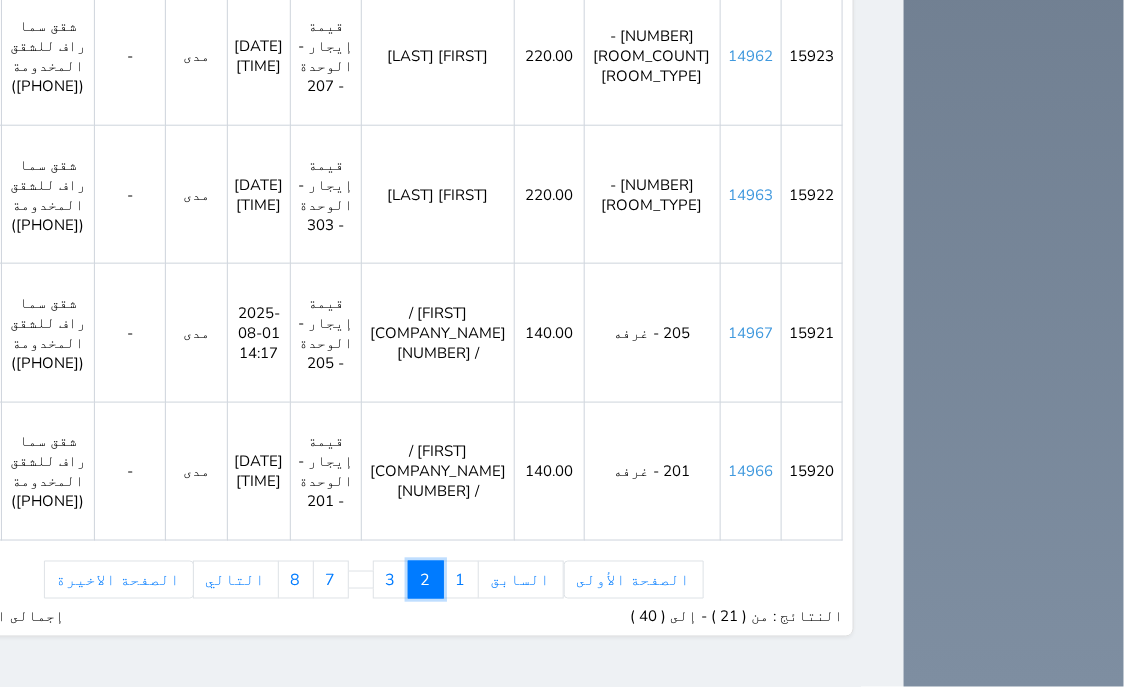scroll, scrollTop: 3453, scrollLeft: 0, axis: vertical 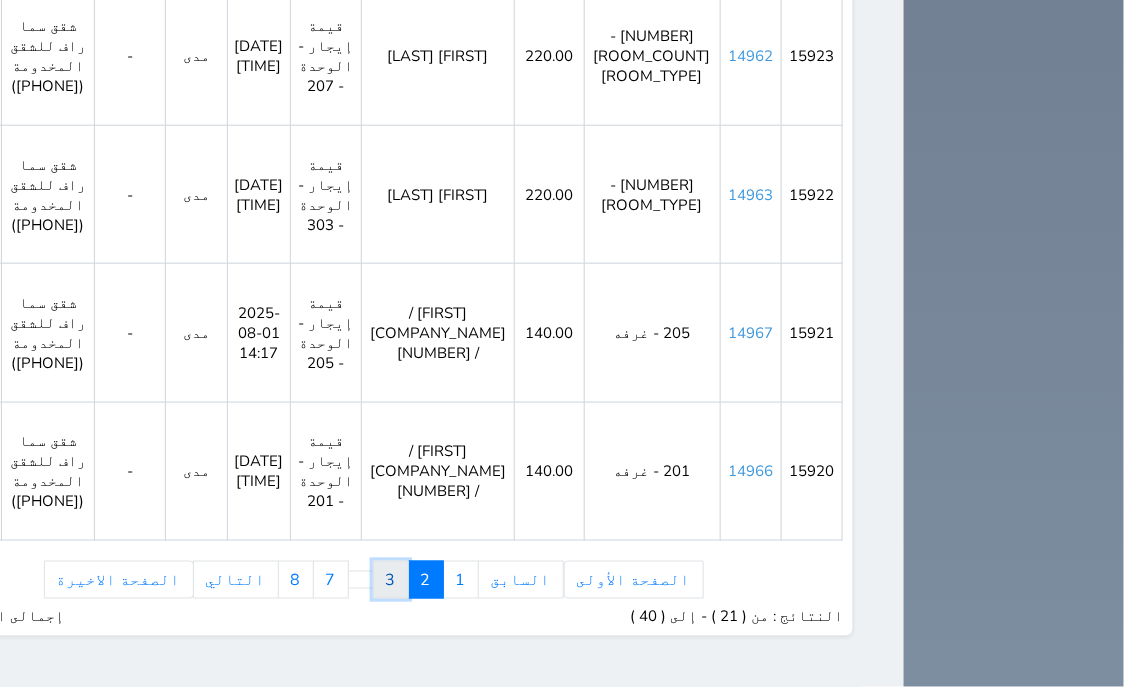 click on "3" at bounding box center [391, 580] 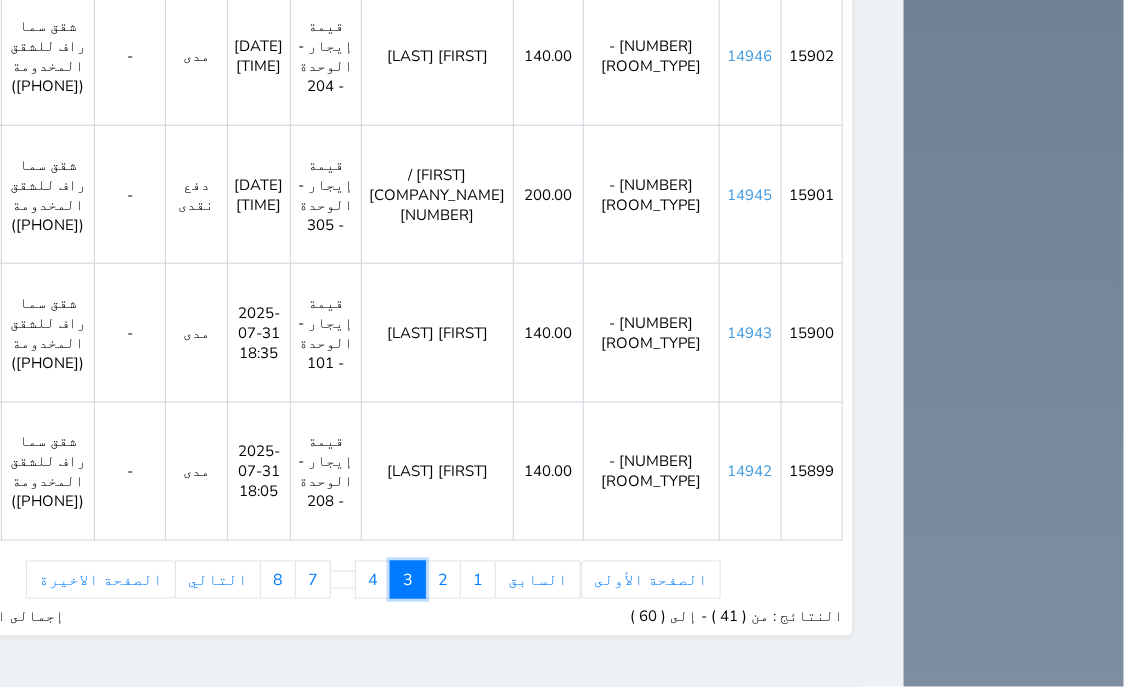 scroll, scrollTop: 3453, scrollLeft: 0, axis: vertical 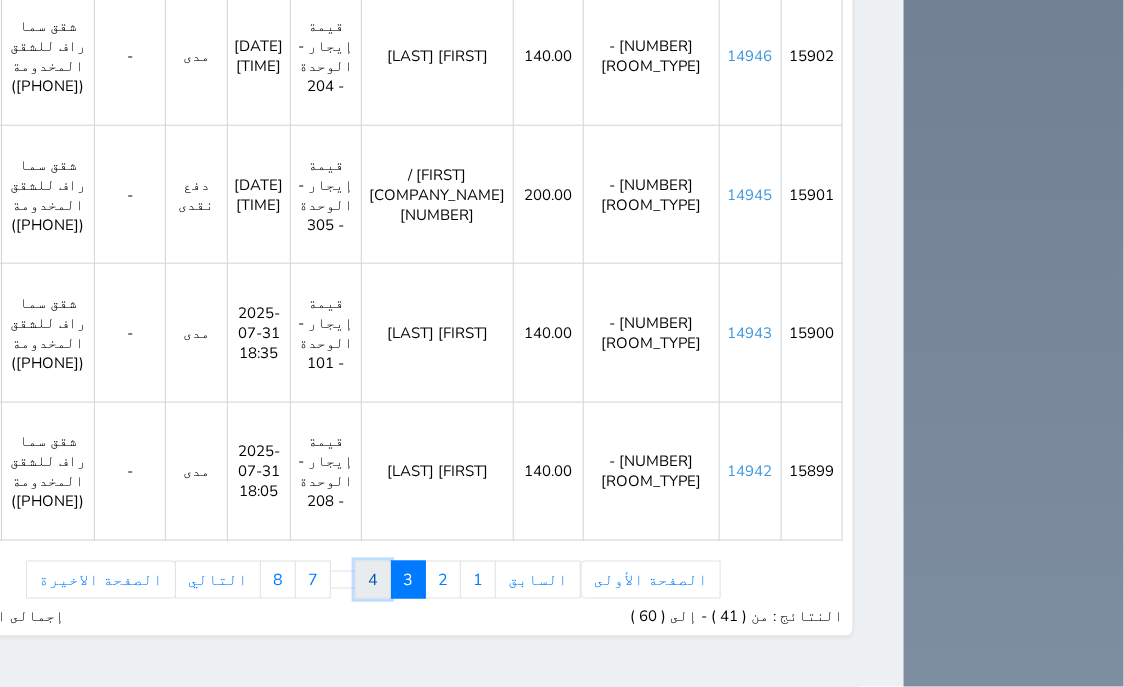 click on "4" at bounding box center (373, 580) 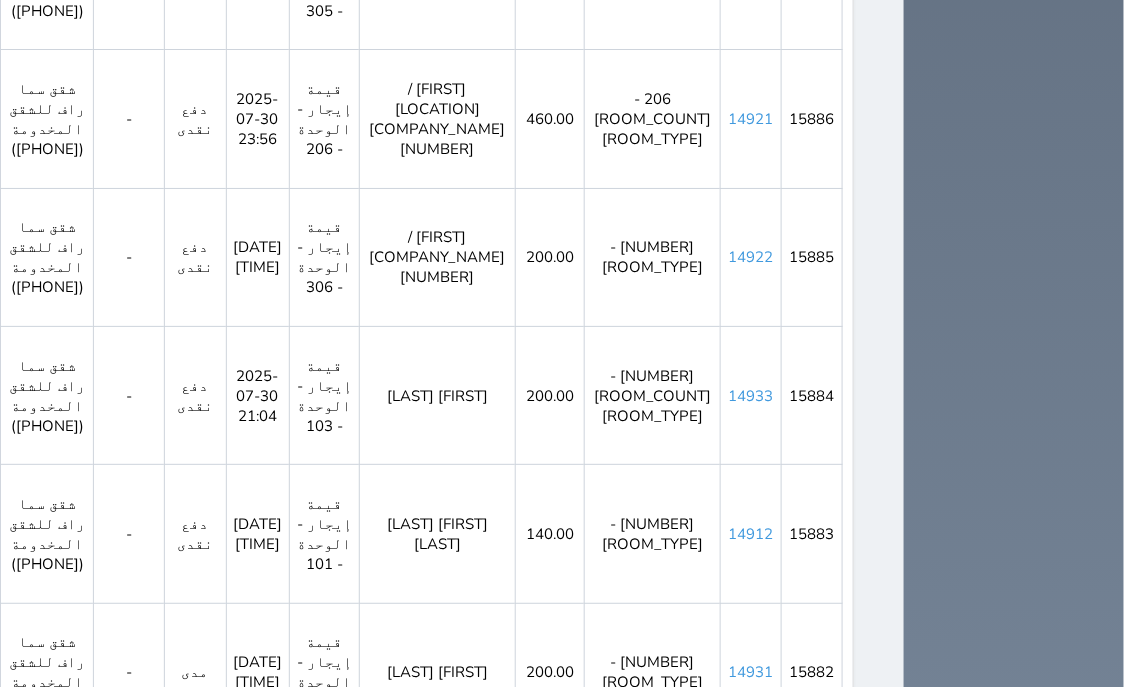 scroll, scrollTop: 2418, scrollLeft: 0, axis: vertical 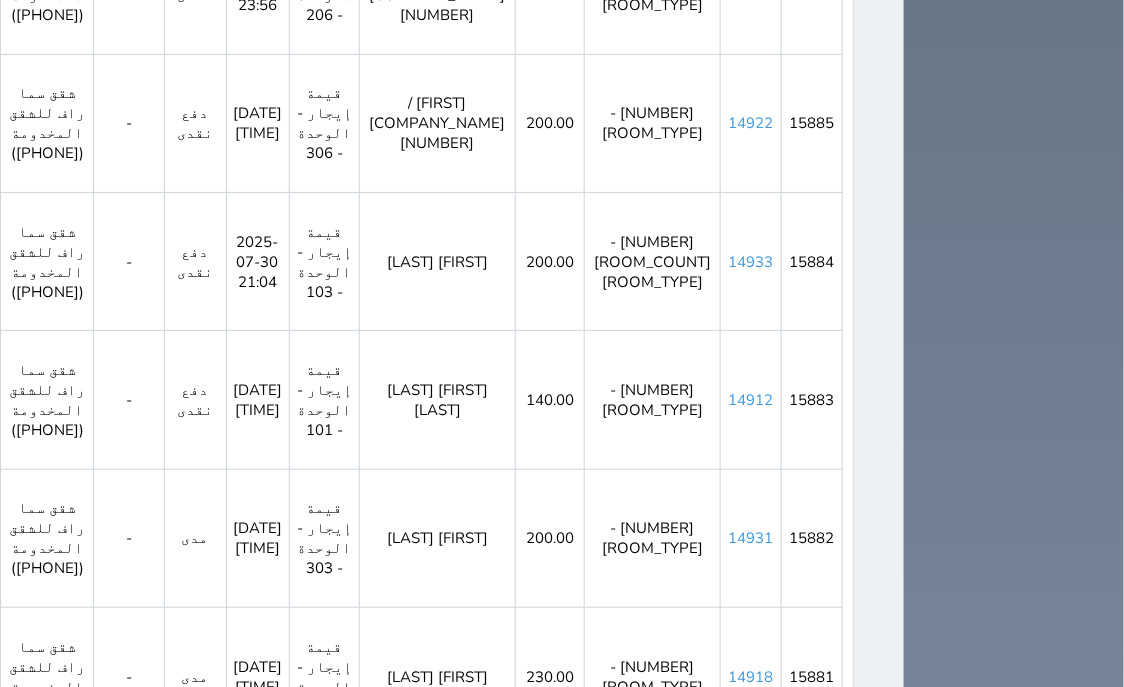 click on "14921" at bounding box center [750, -15] 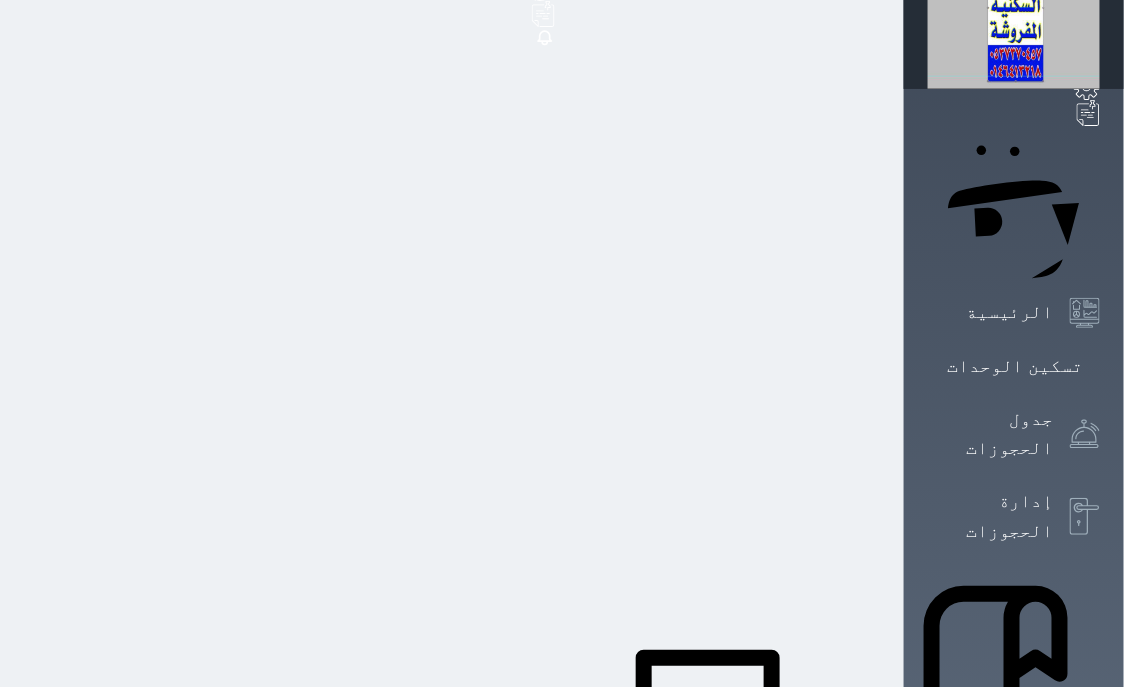 scroll, scrollTop: 0, scrollLeft: 0, axis: both 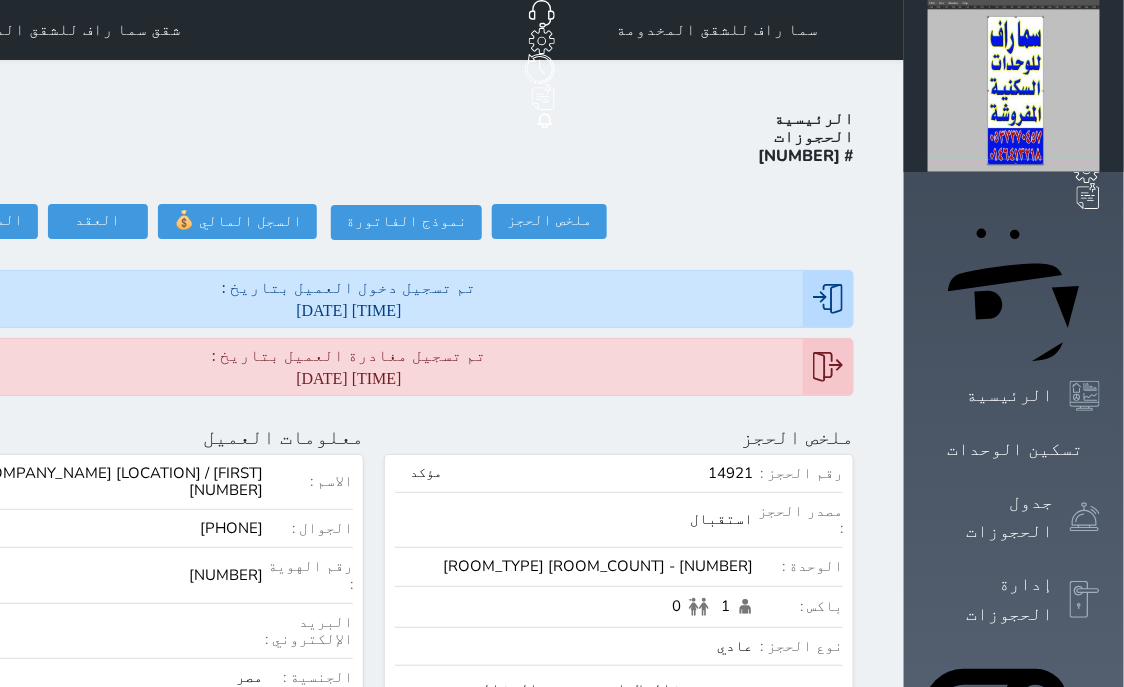 click on "[NUMBER]" at bounding box center [84, 575] 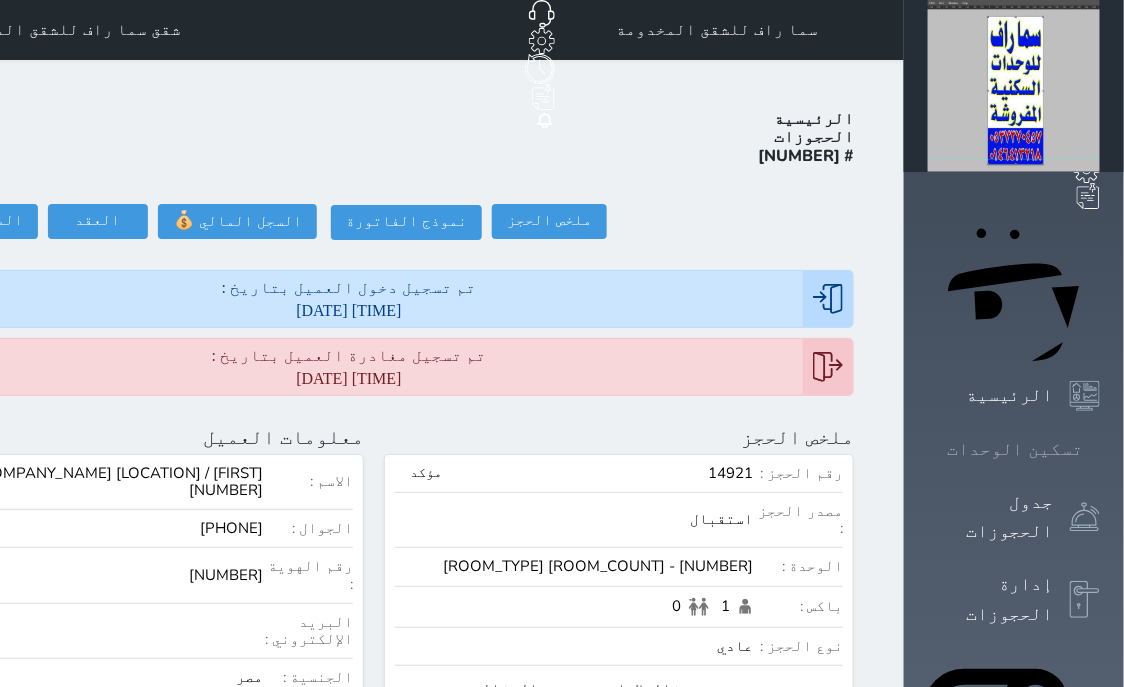 click 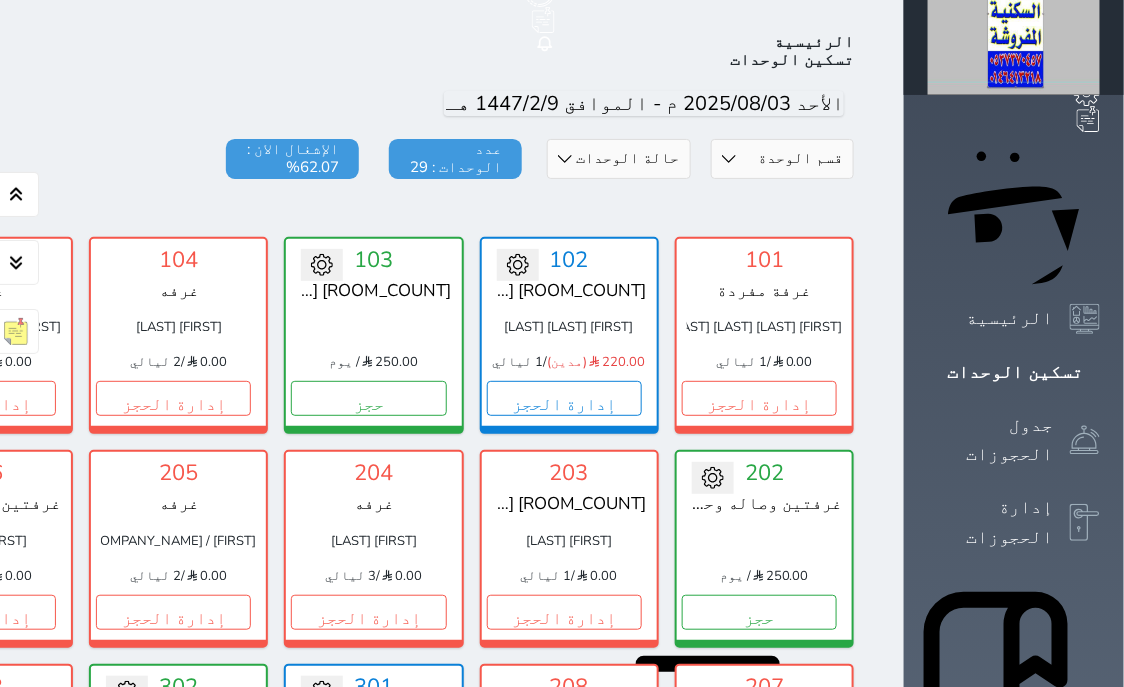 scroll, scrollTop: 78, scrollLeft: 0, axis: vertical 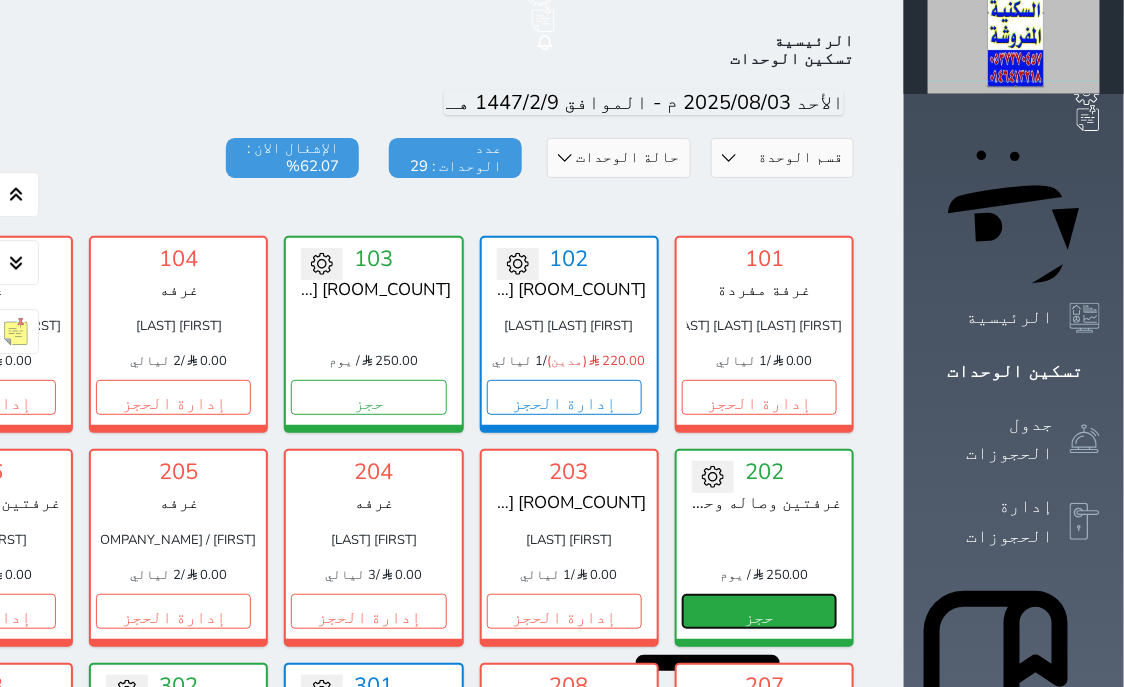 click on "حجز" at bounding box center [759, 611] 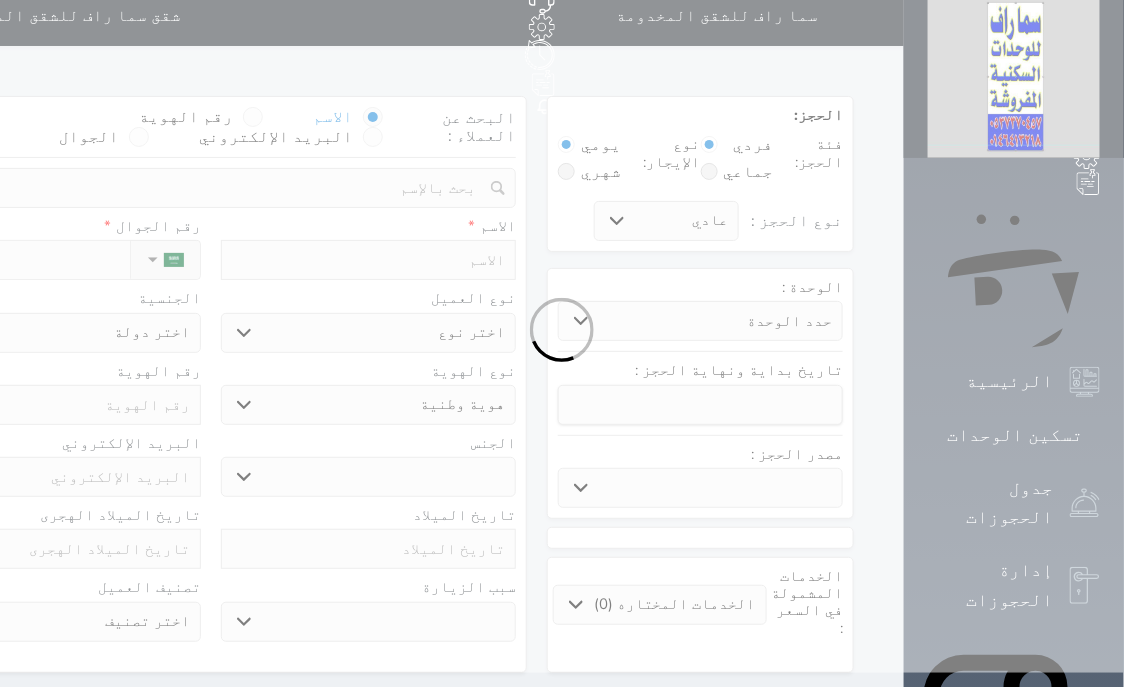 scroll, scrollTop: 0, scrollLeft: 0, axis: both 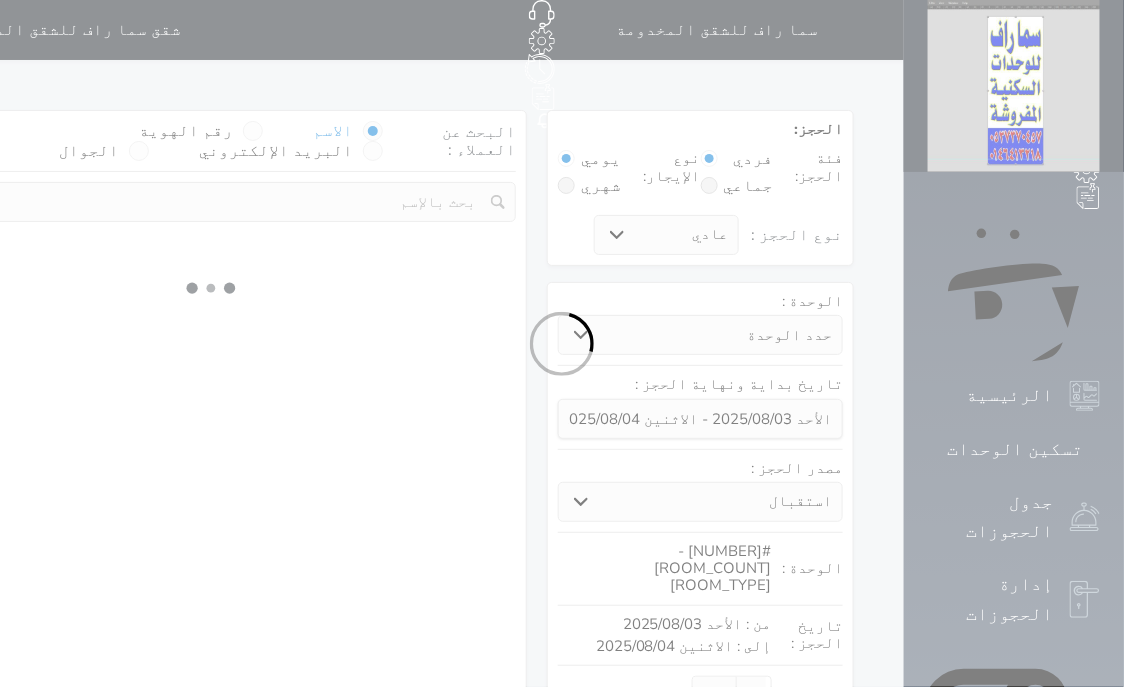 select 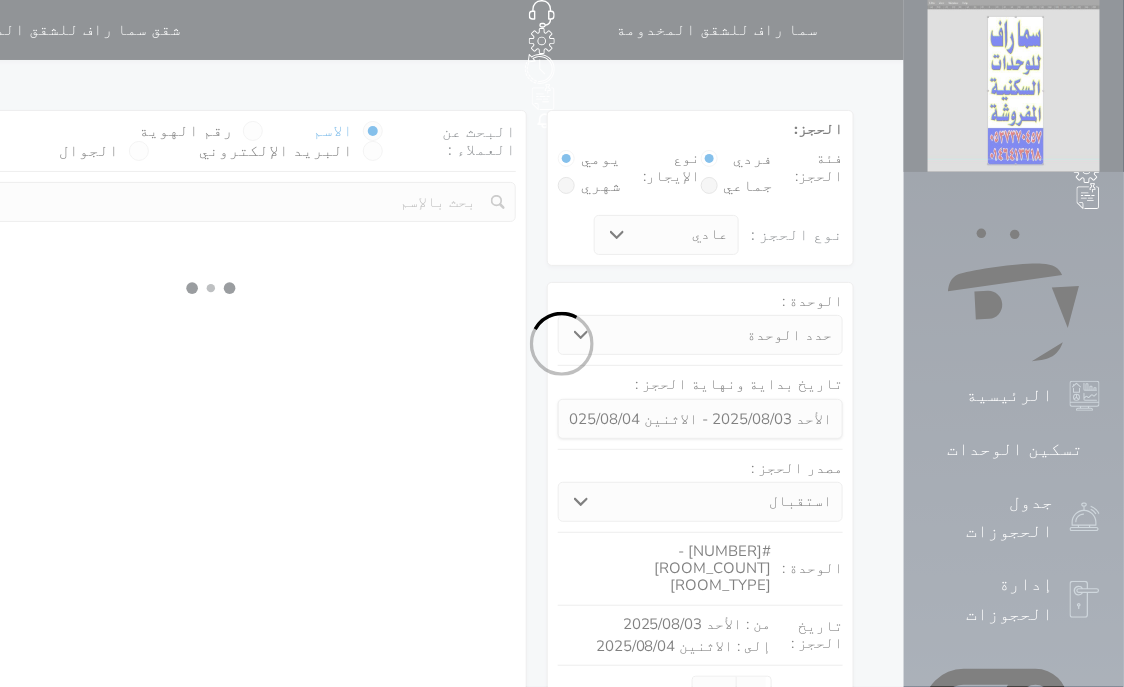 select on "1" 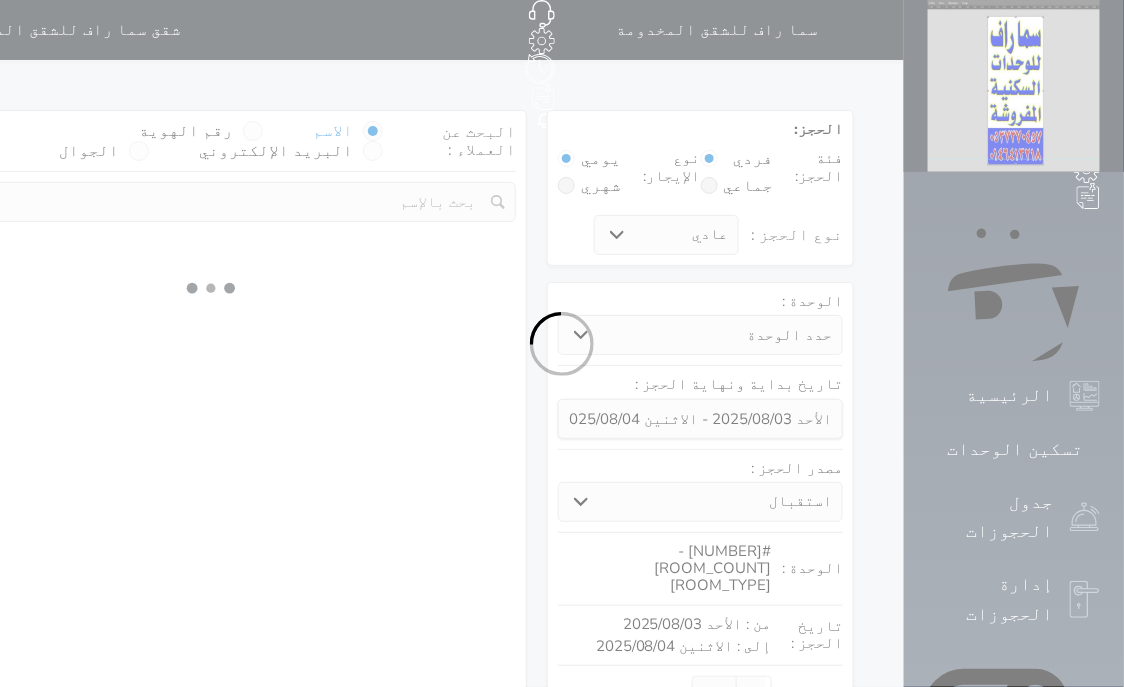 select on "1" 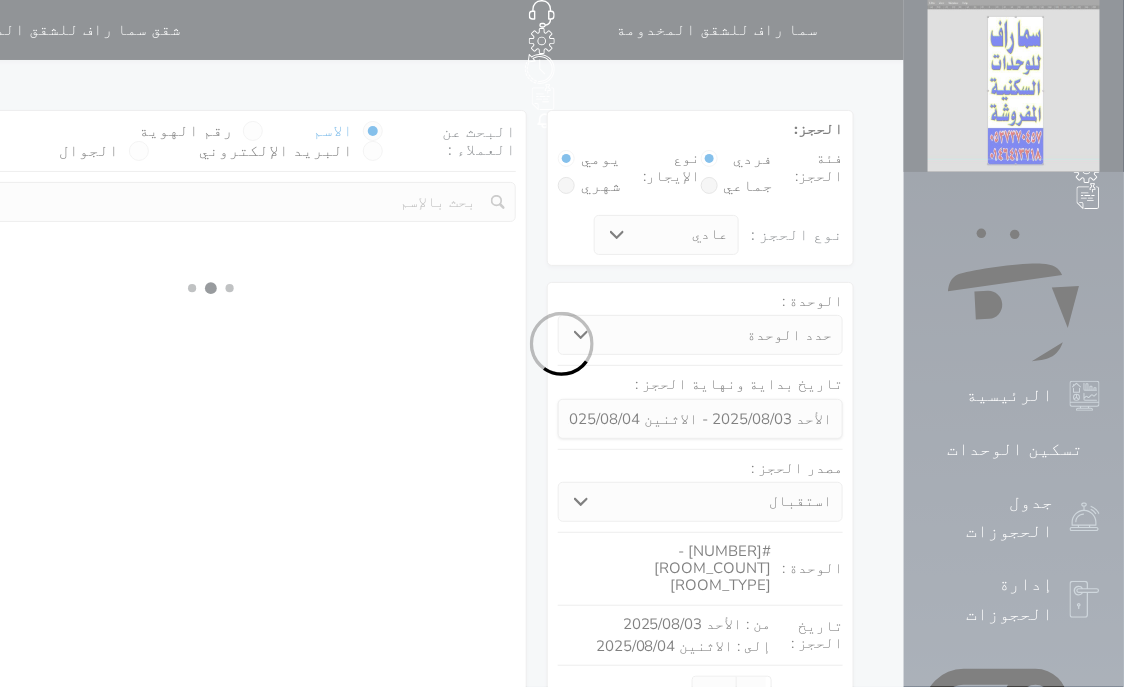 select 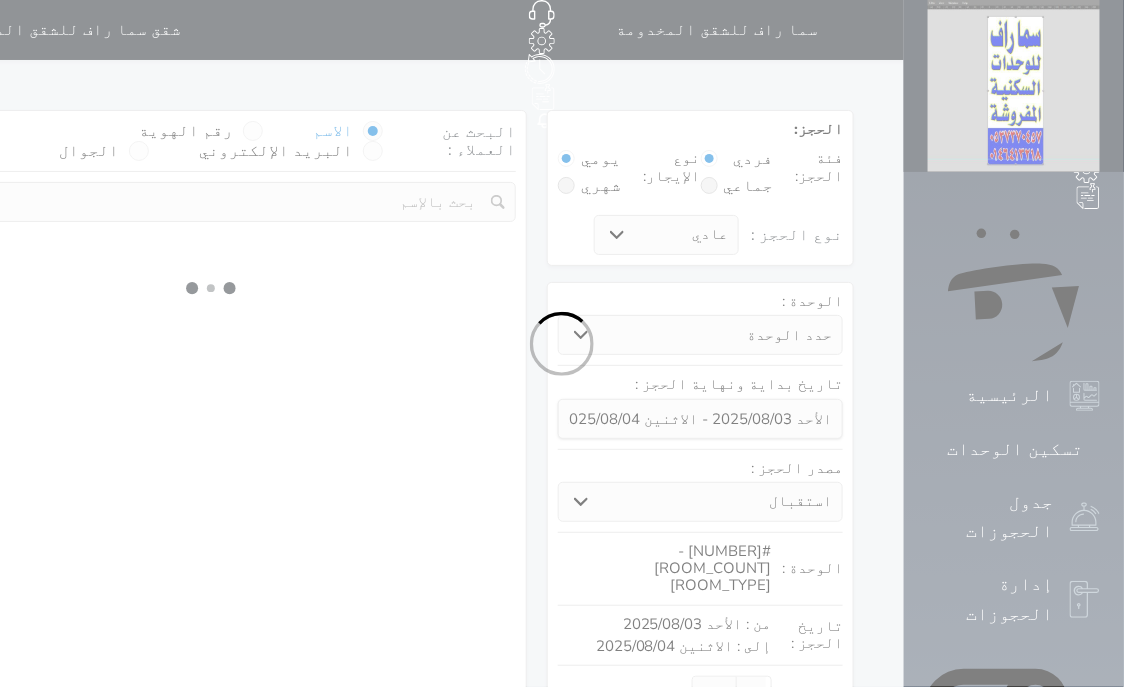 select on "7" 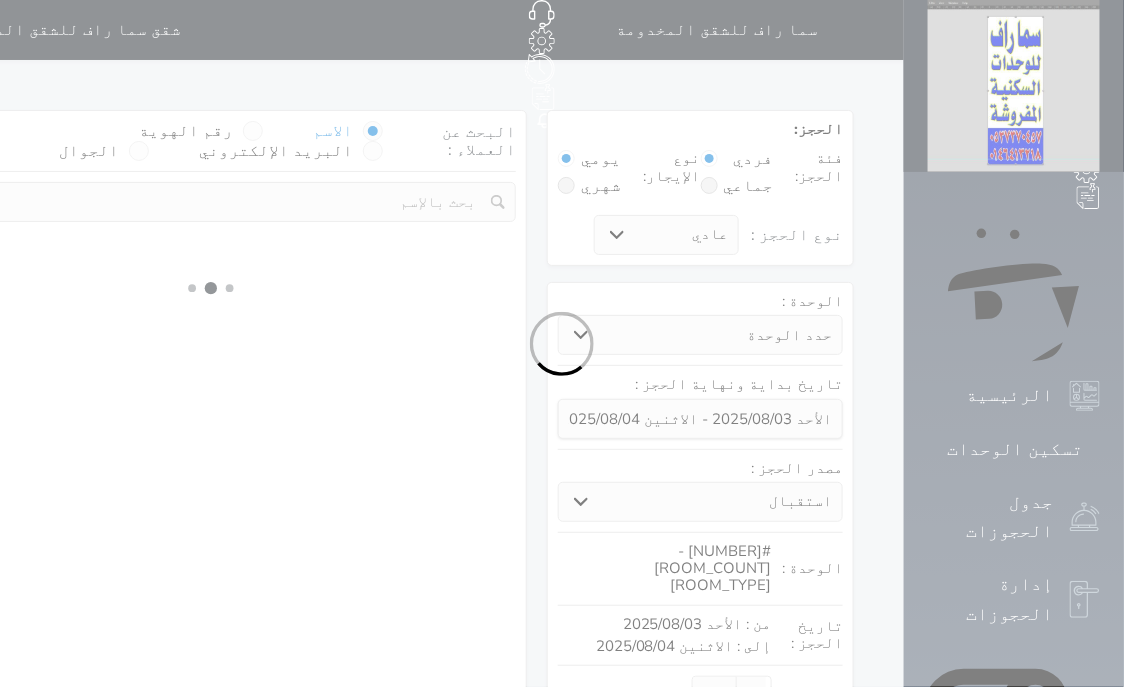 select 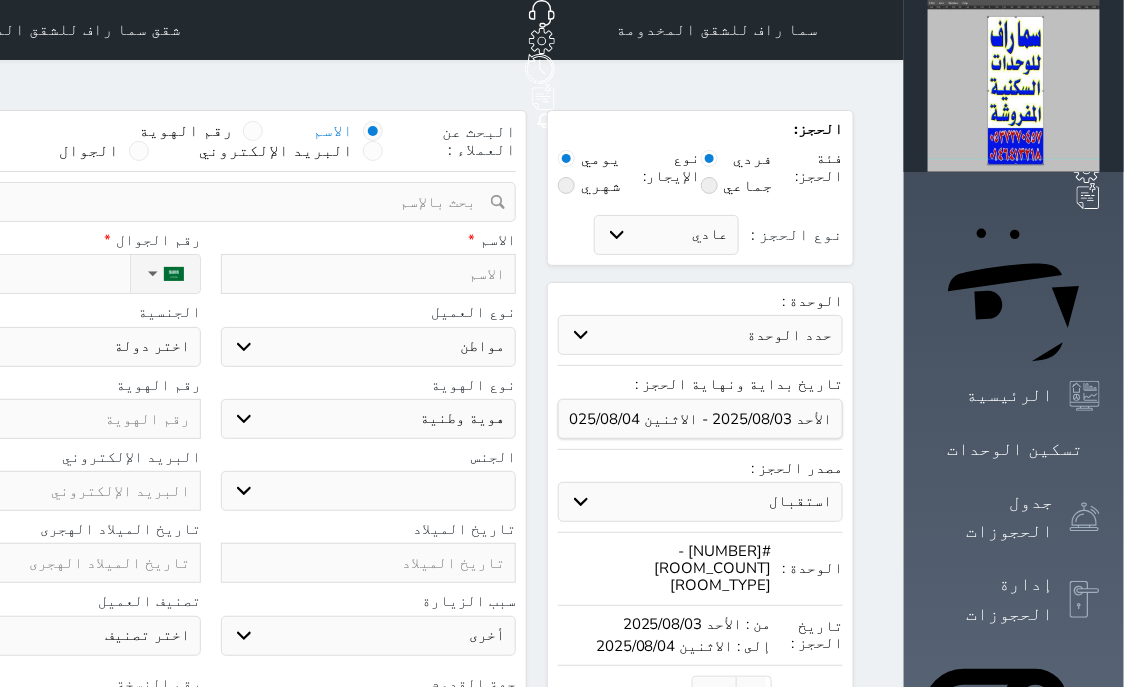 select 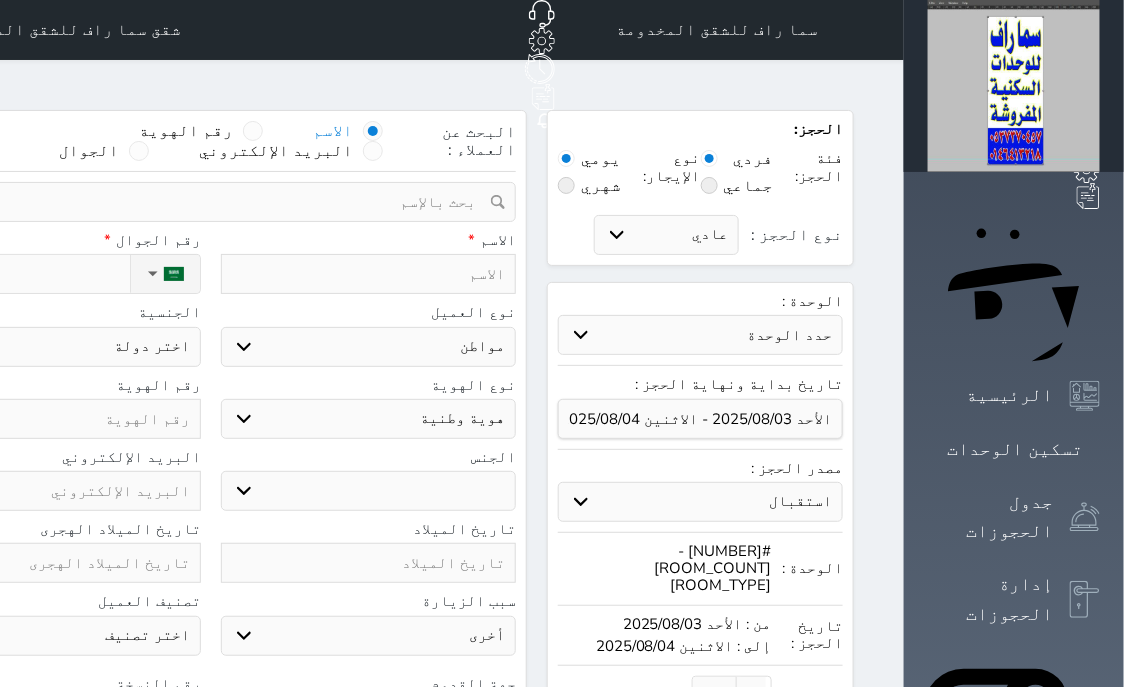 select 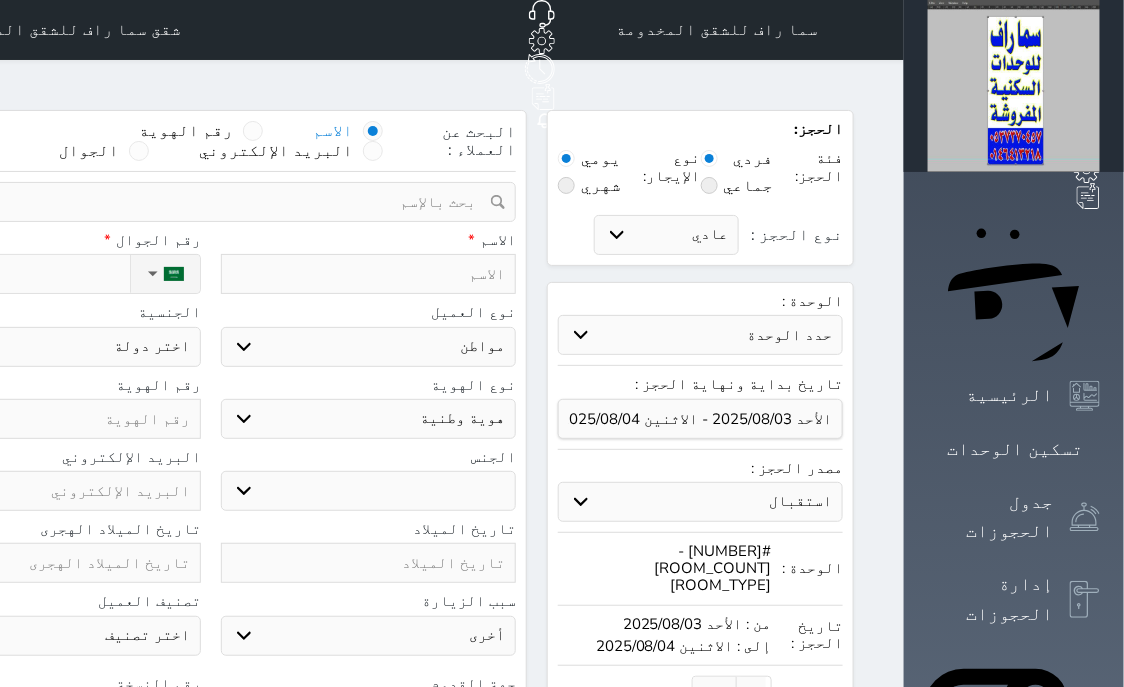 select 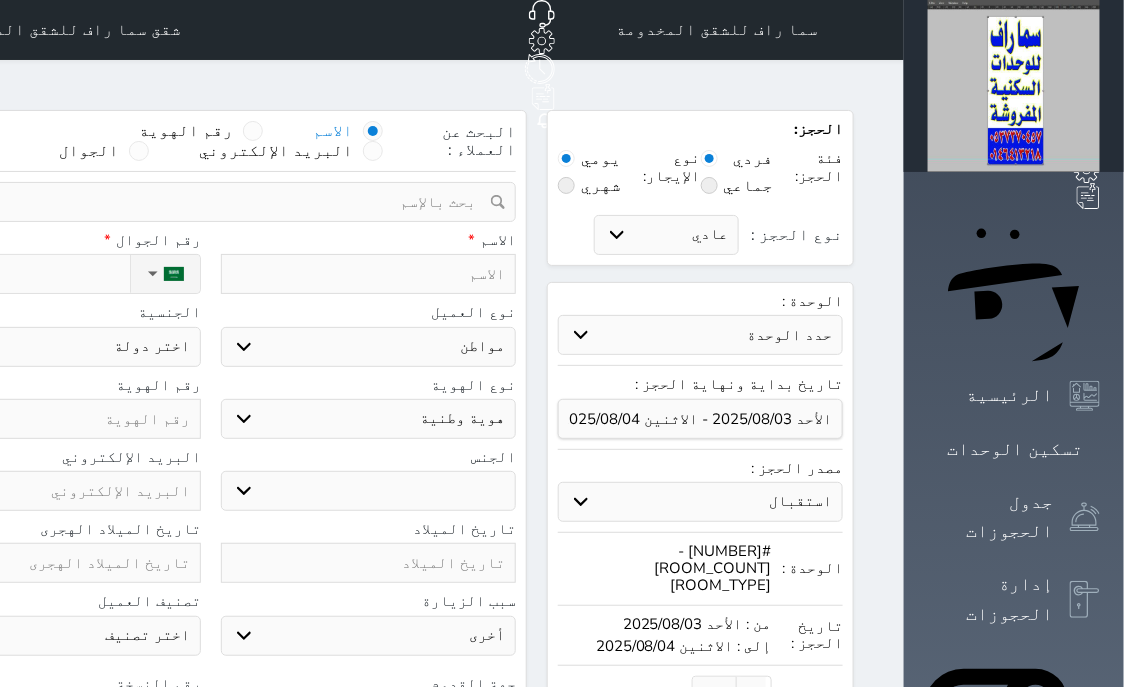 select 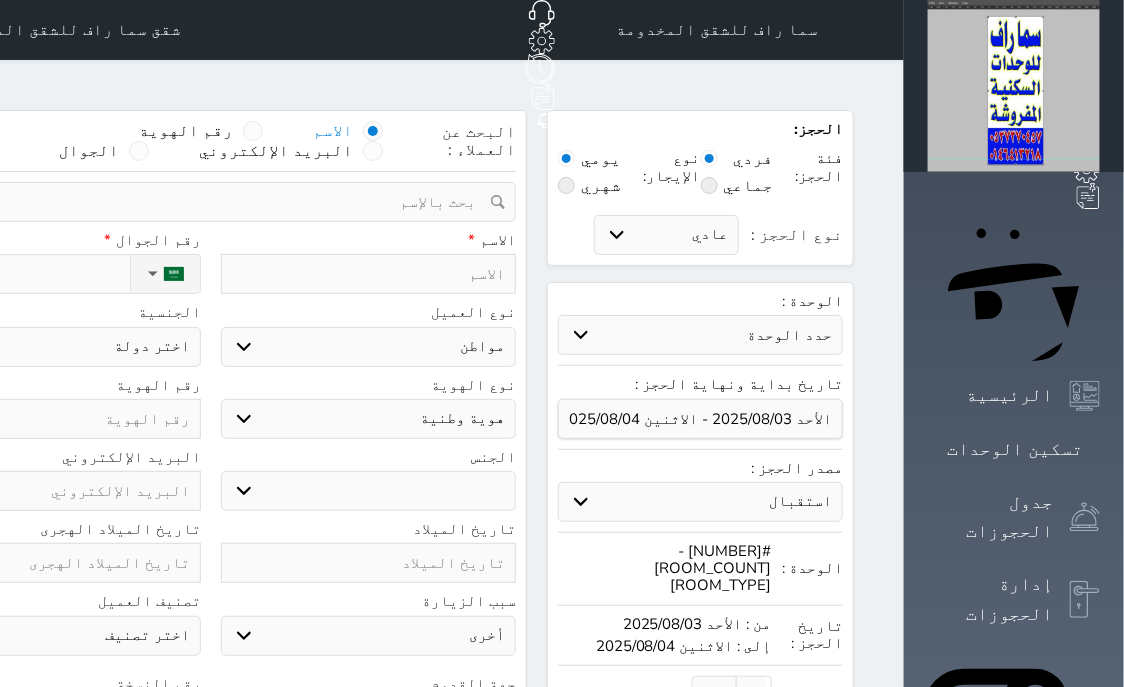 select 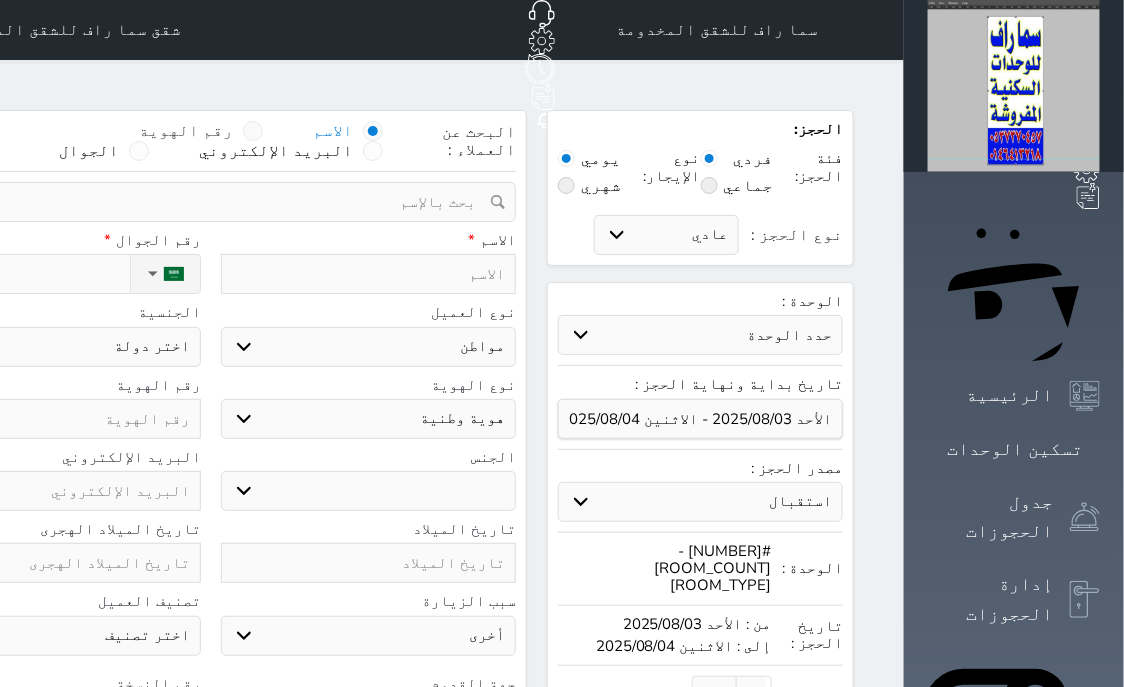 click at bounding box center (253, 131) 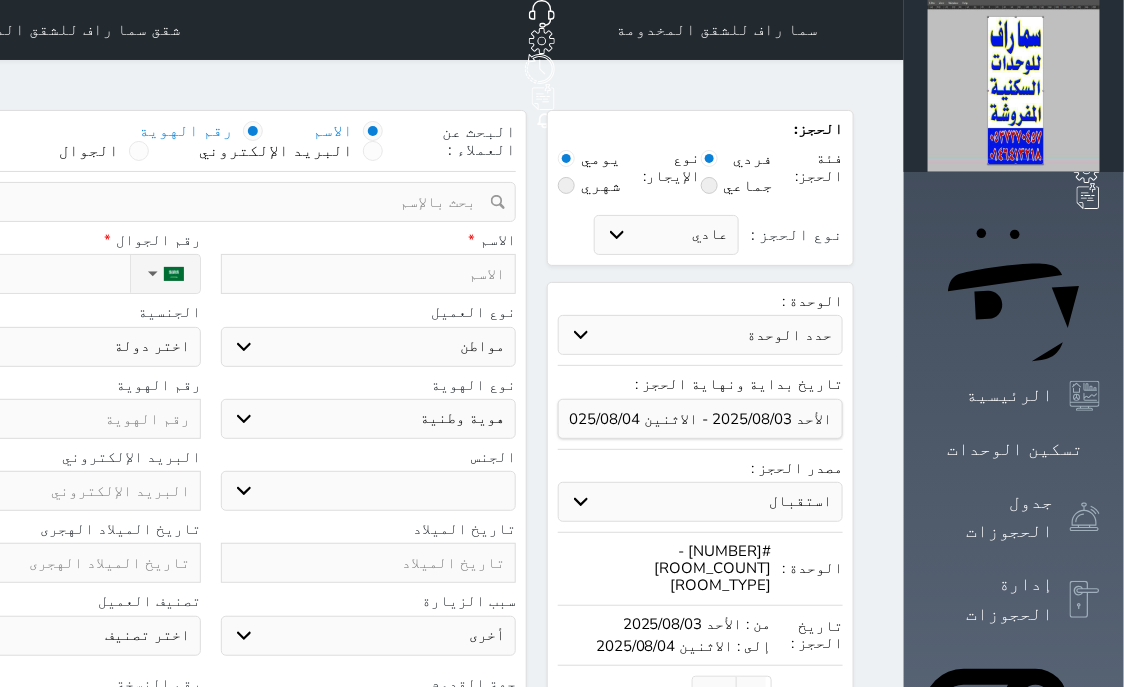 select 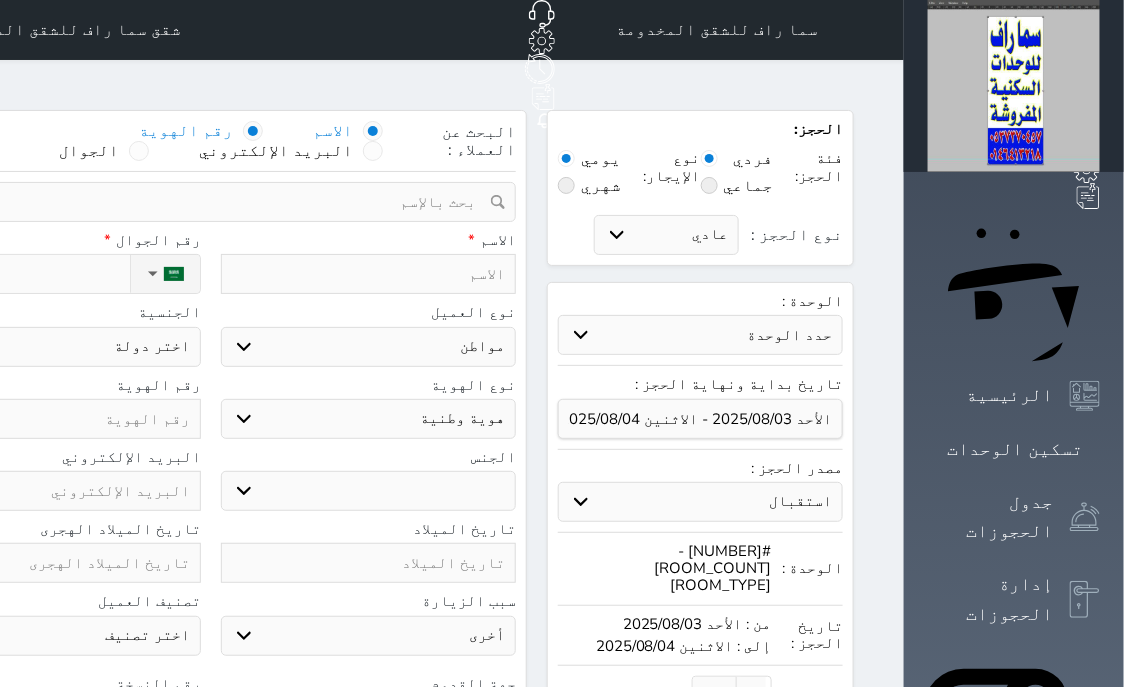 select 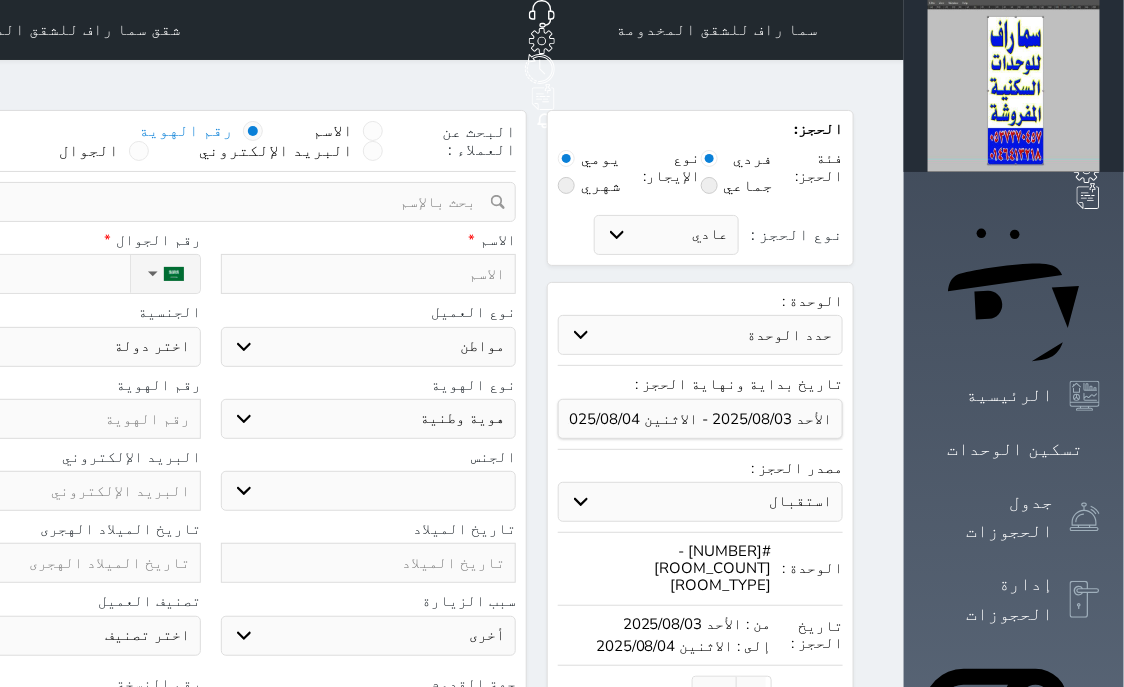 select 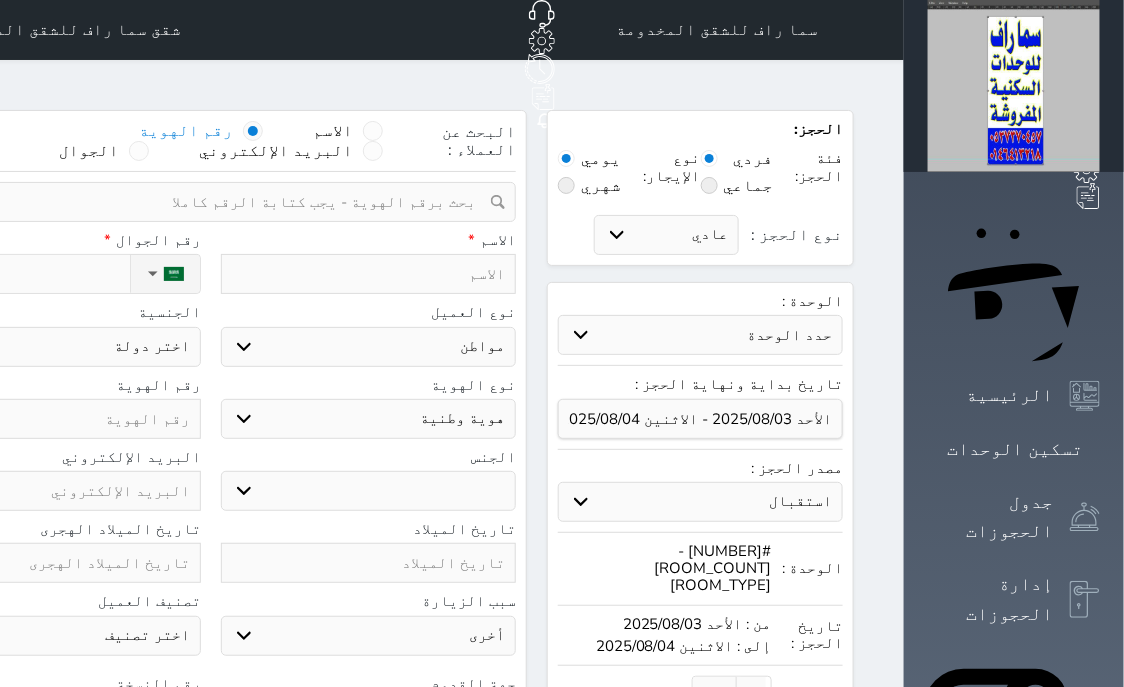 click at bounding box center [203, 202] 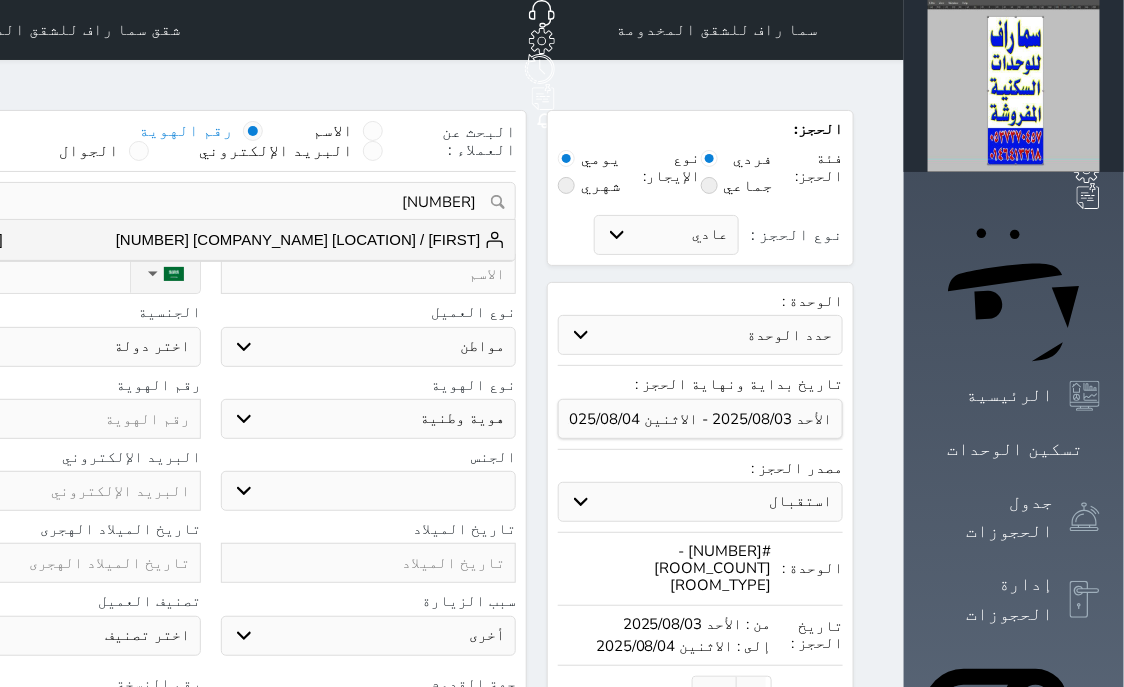 select 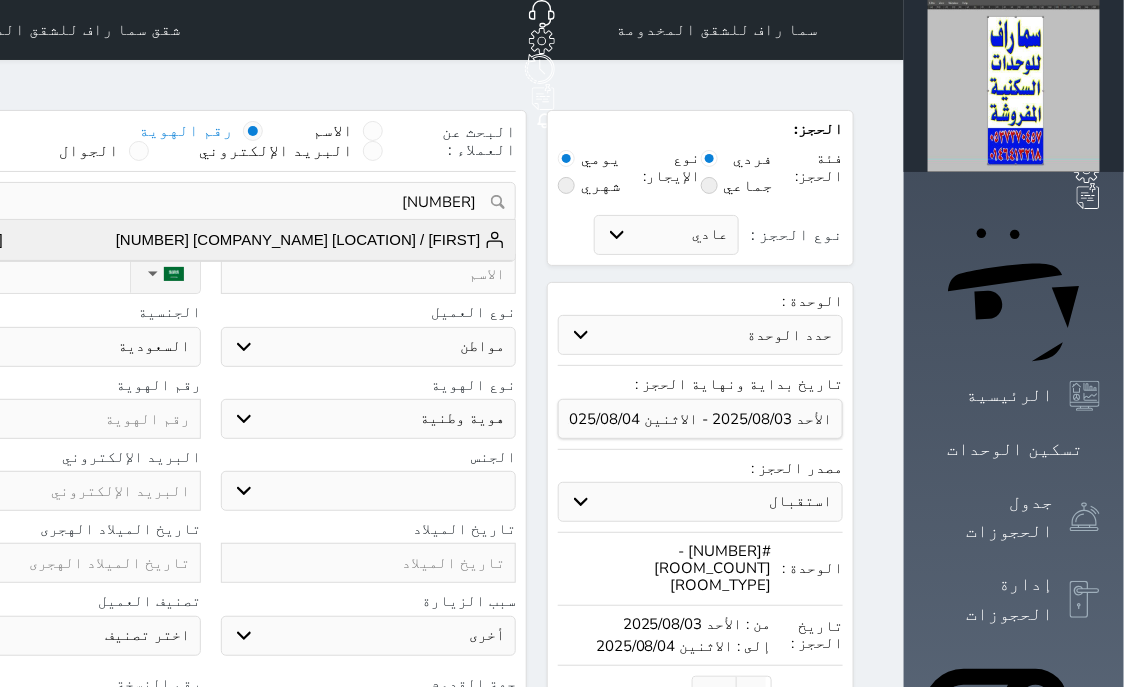 click on "[FIRST] / [LOCATION] [COMPANY_NAME] [NUMBER]" at bounding box center [311, 240] 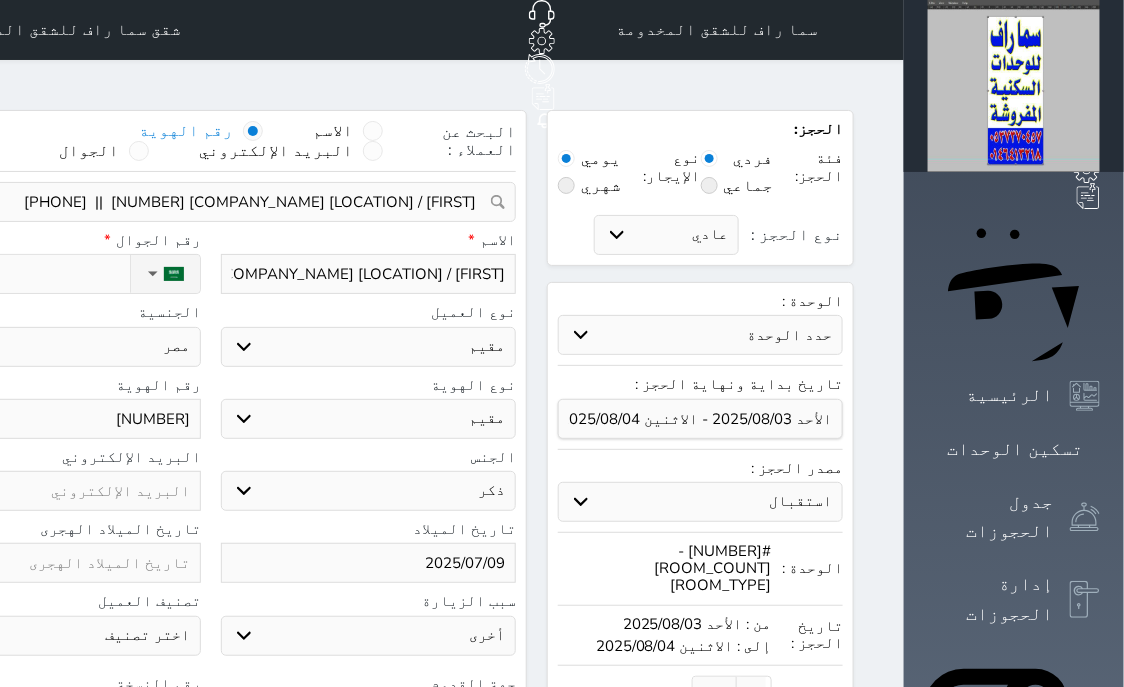 select 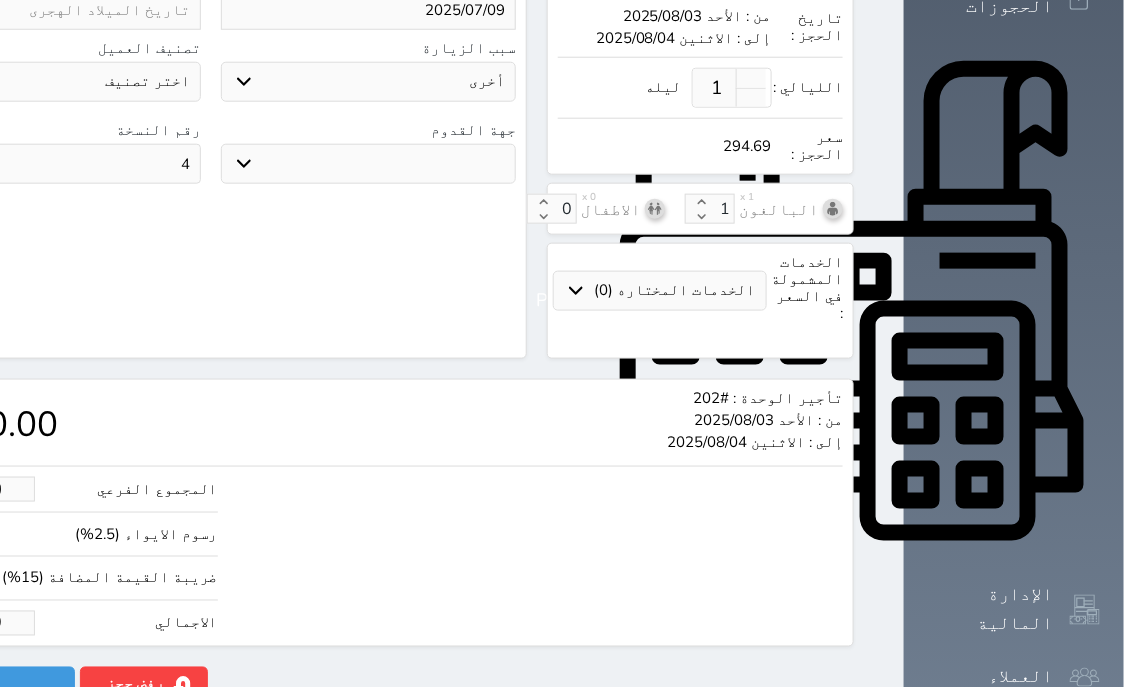scroll, scrollTop: 621, scrollLeft: 0, axis: vertical 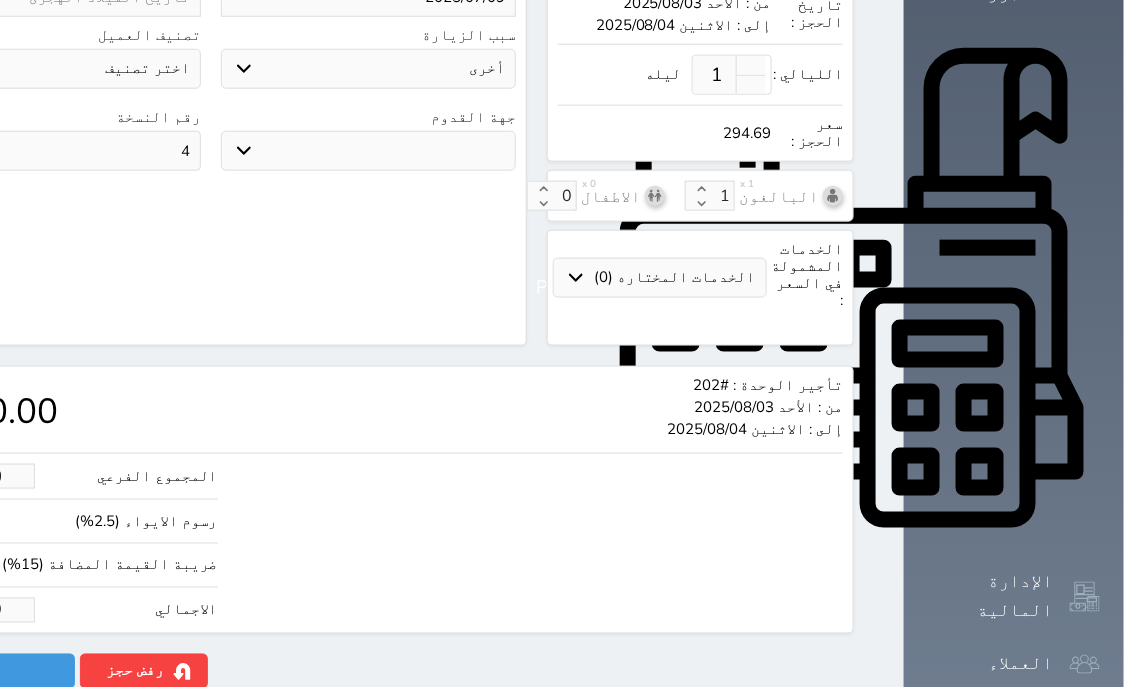 drag, startPoint x: 55, startPoint y: 529, endPoint x: 186, endPoint y: 536, distance: 131.18689 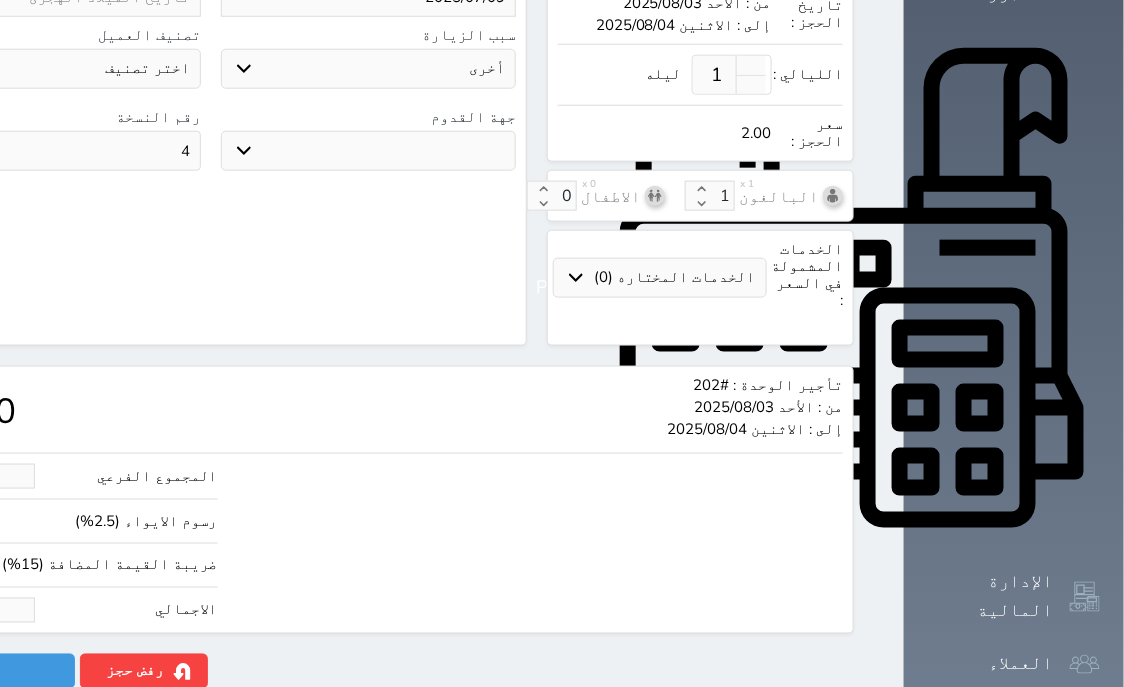 type on "19.51" 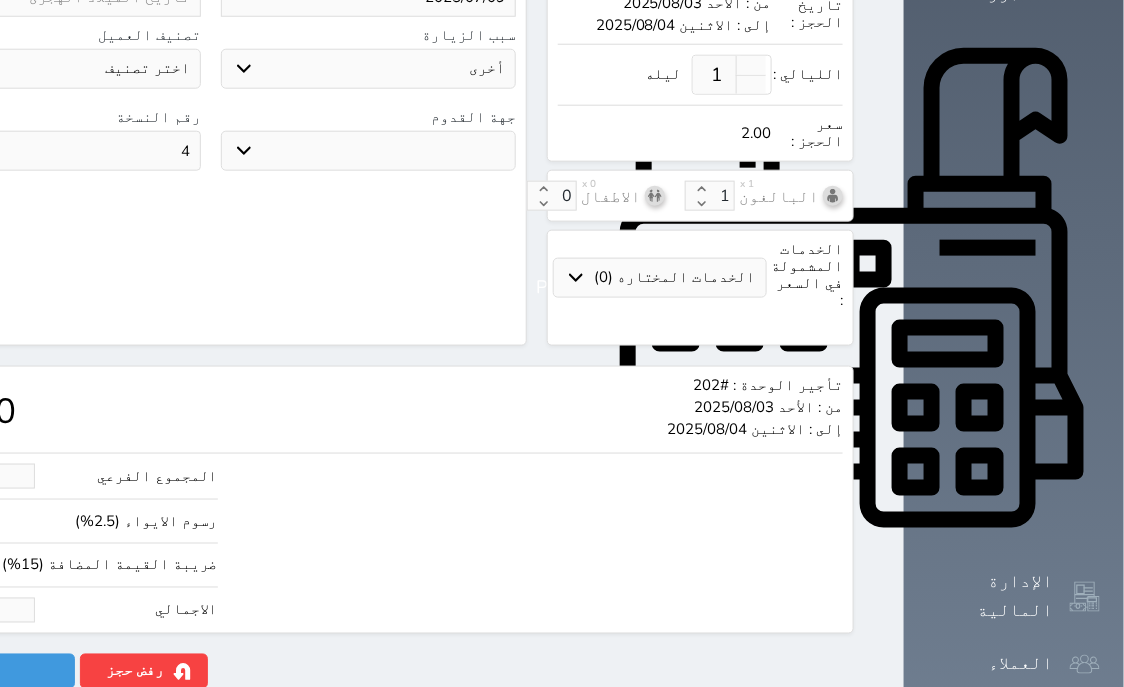 type on "23" 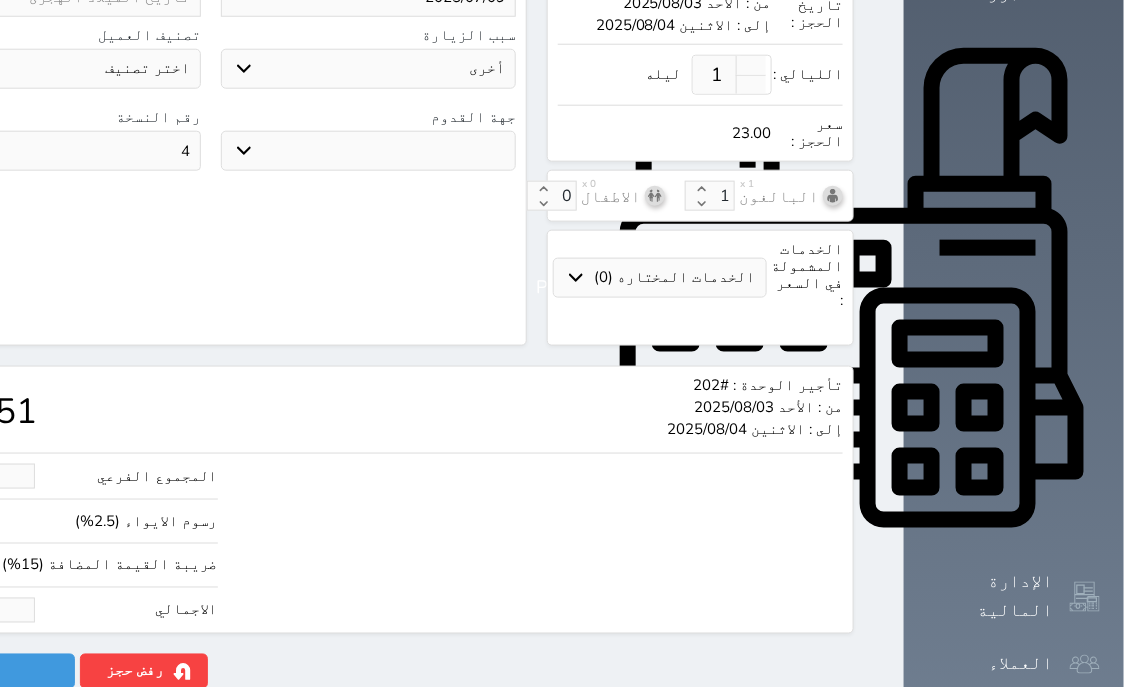 type on "195.12" 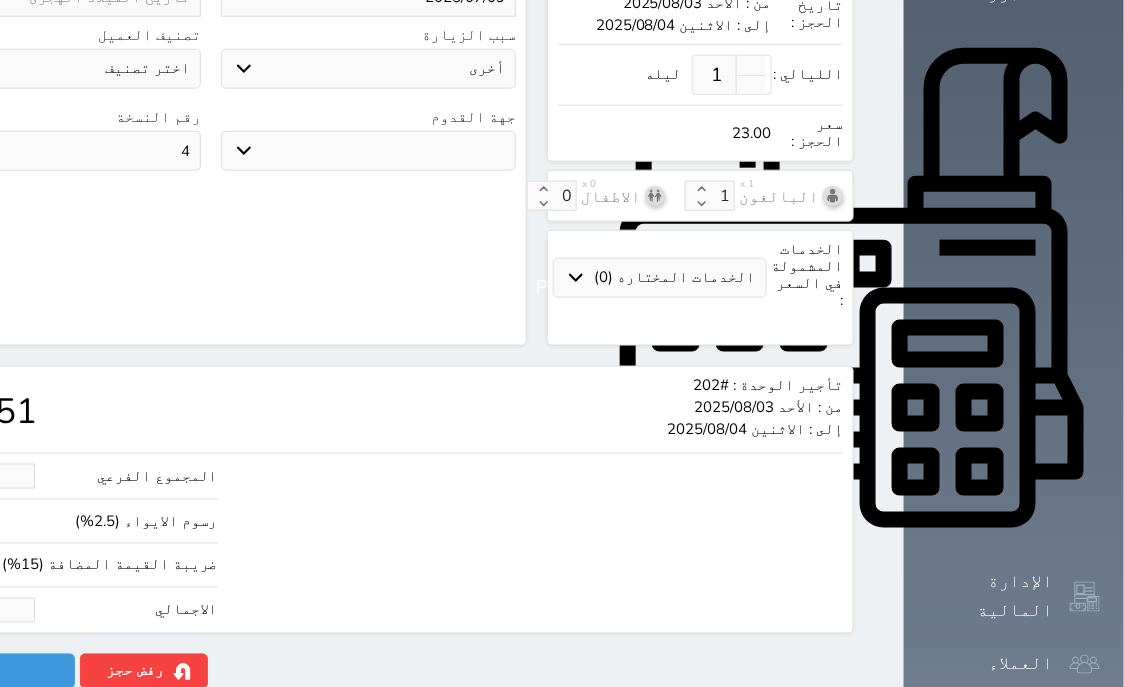 type on "230" 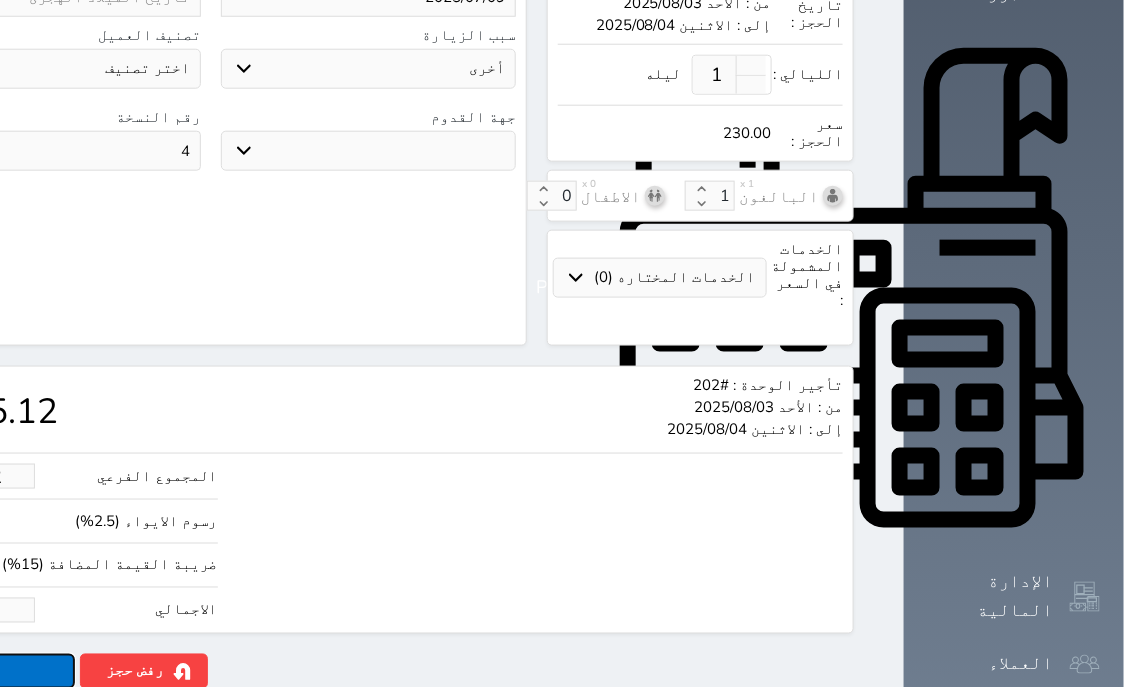 type on "230.00" 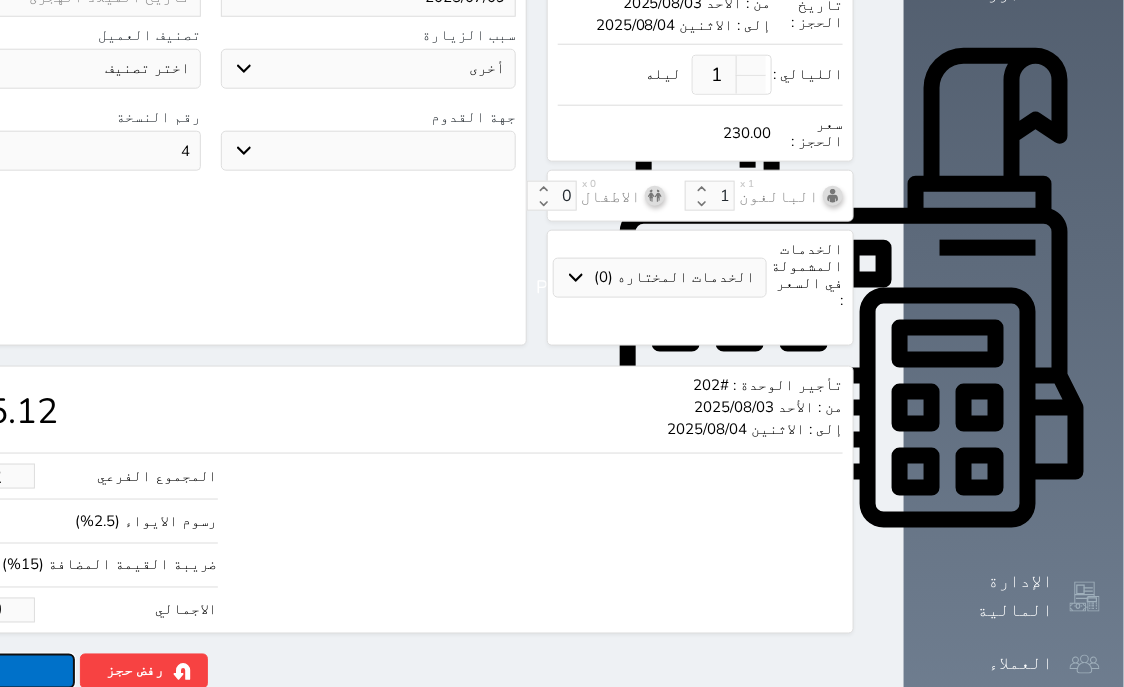 click on "حجز" at bounding box center [-13, 671] 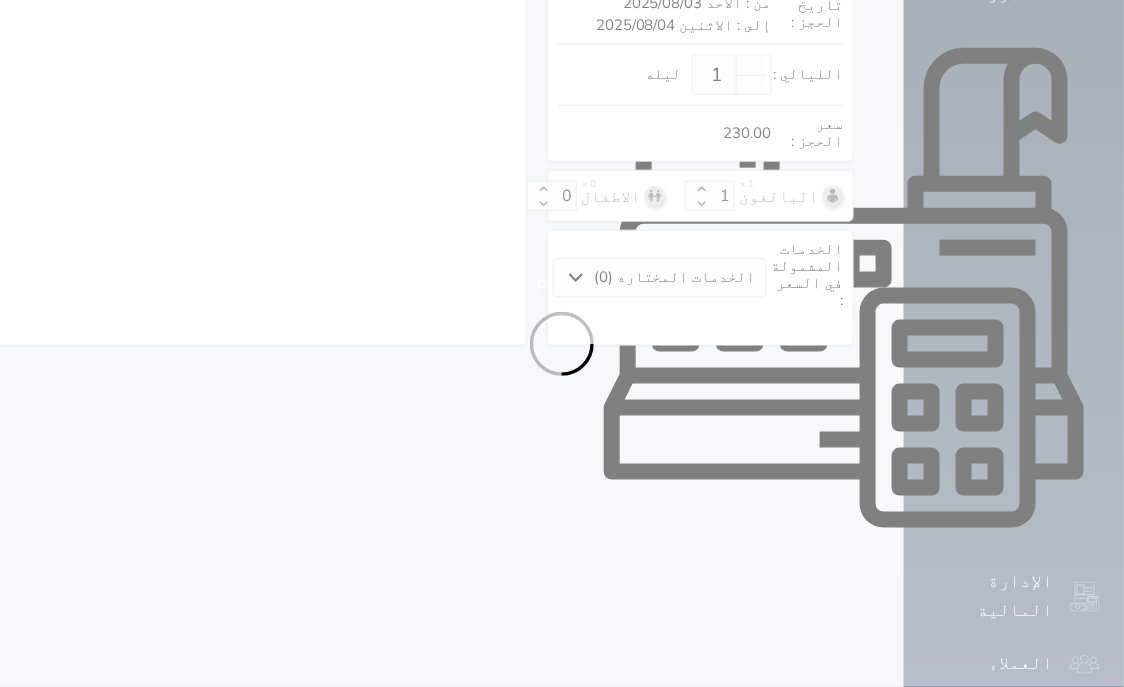 select on "4" 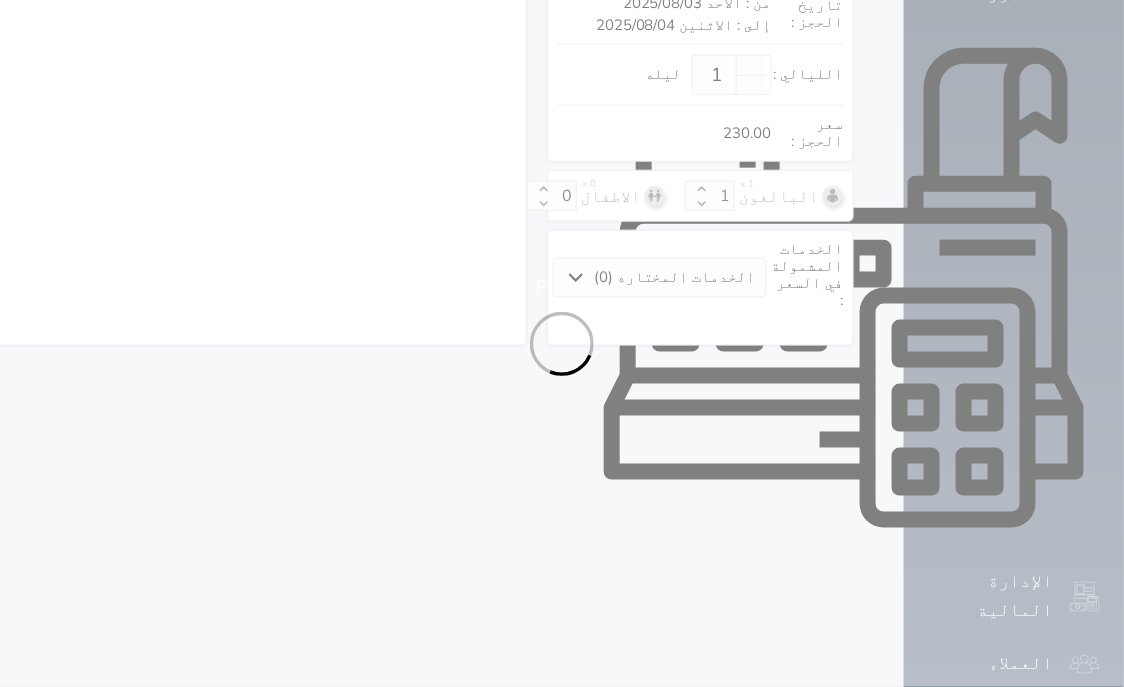 select on "207" 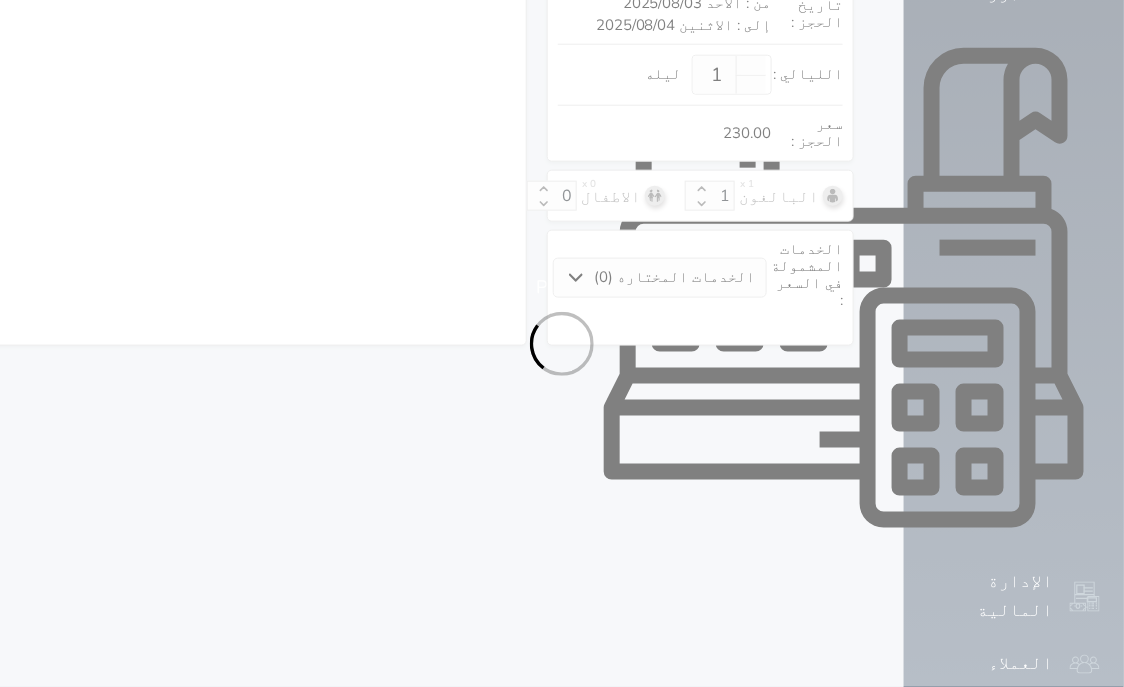 select on "4" 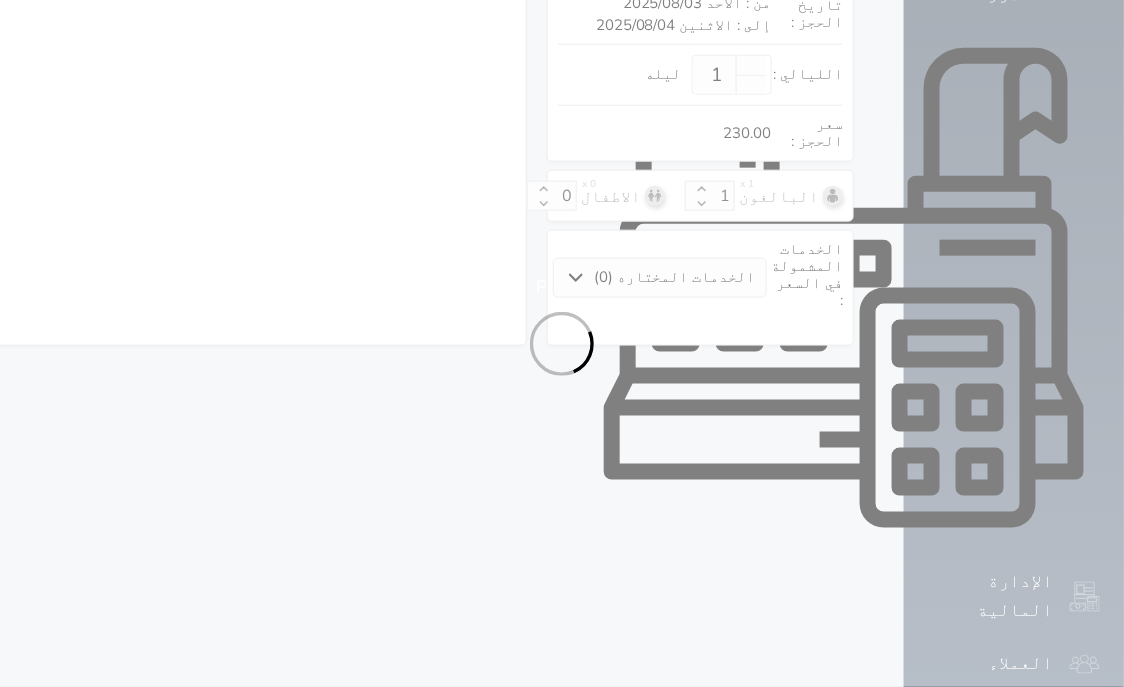 select on "7" 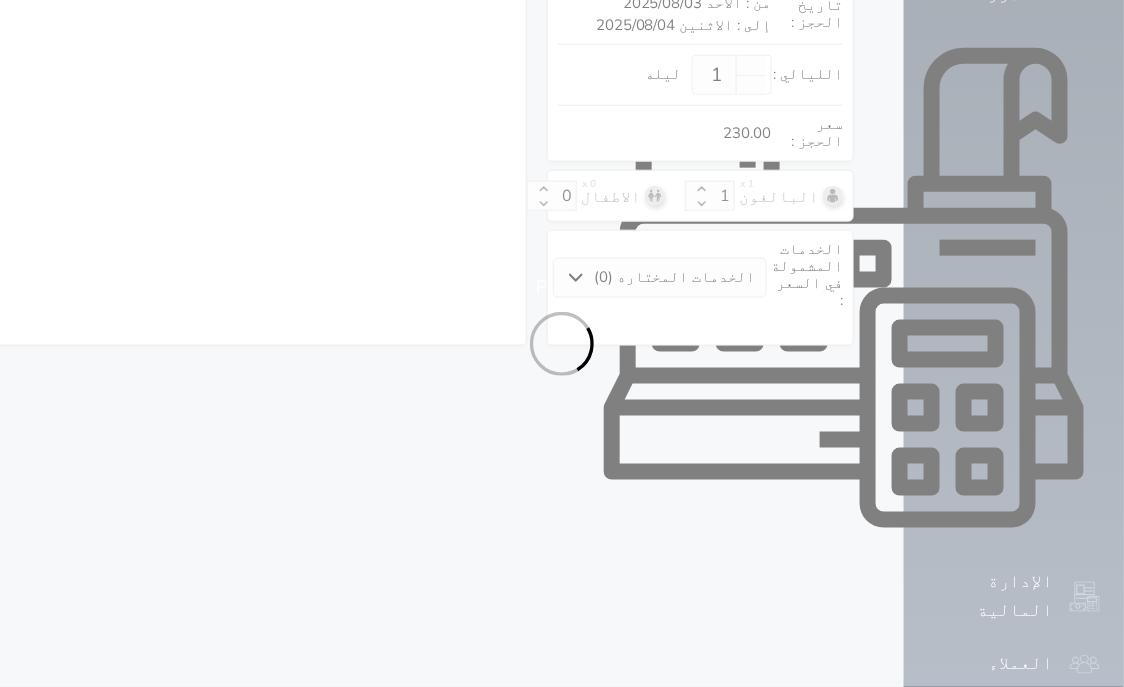 select 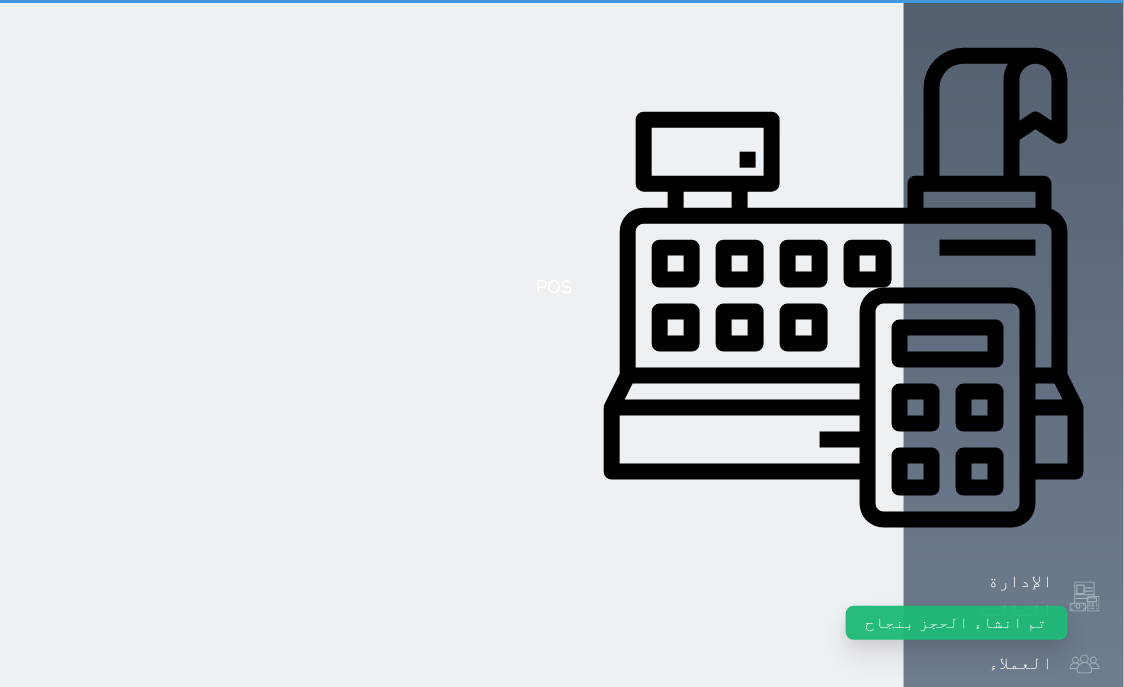 scroll, scrollTop: 0, scrollLeft: 0, axis: both 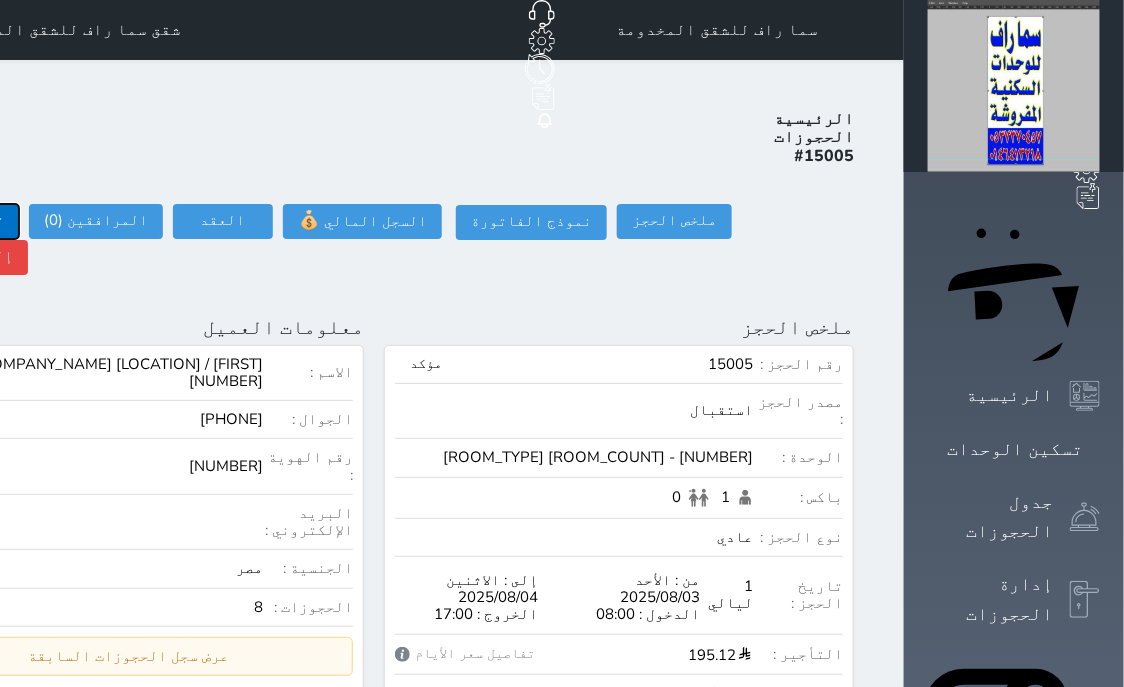 click on "تسجيل دخول" at bounding box center [-39, 221] 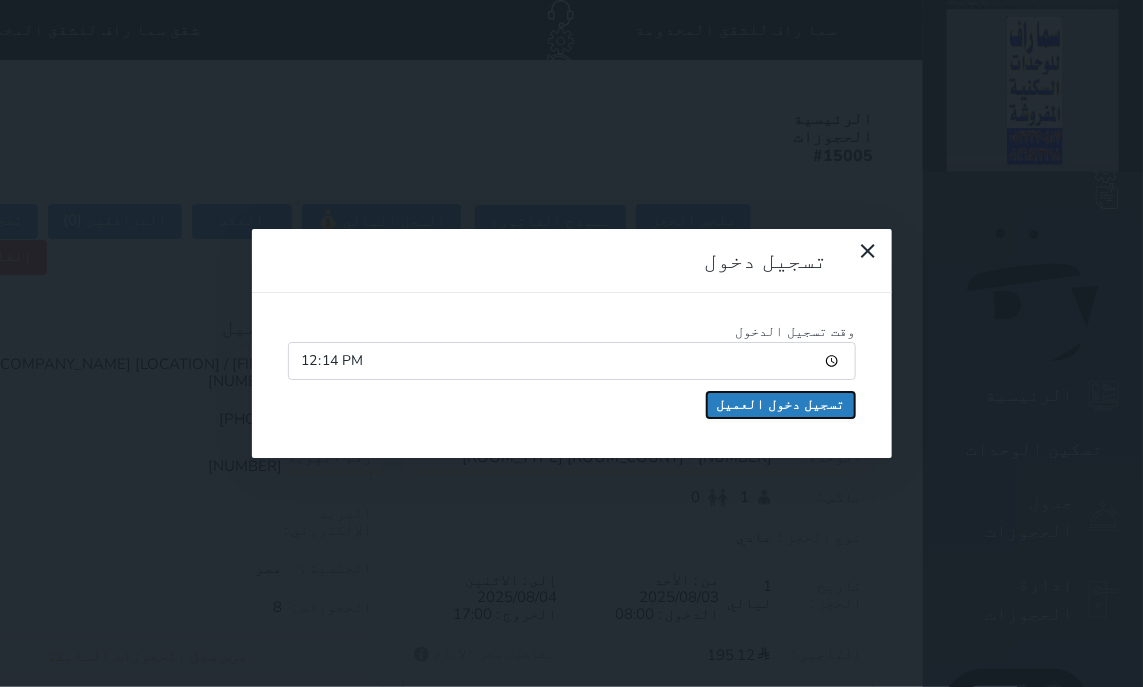 click on "تسجيل دخول العميل" at bounding box center (781, 405) 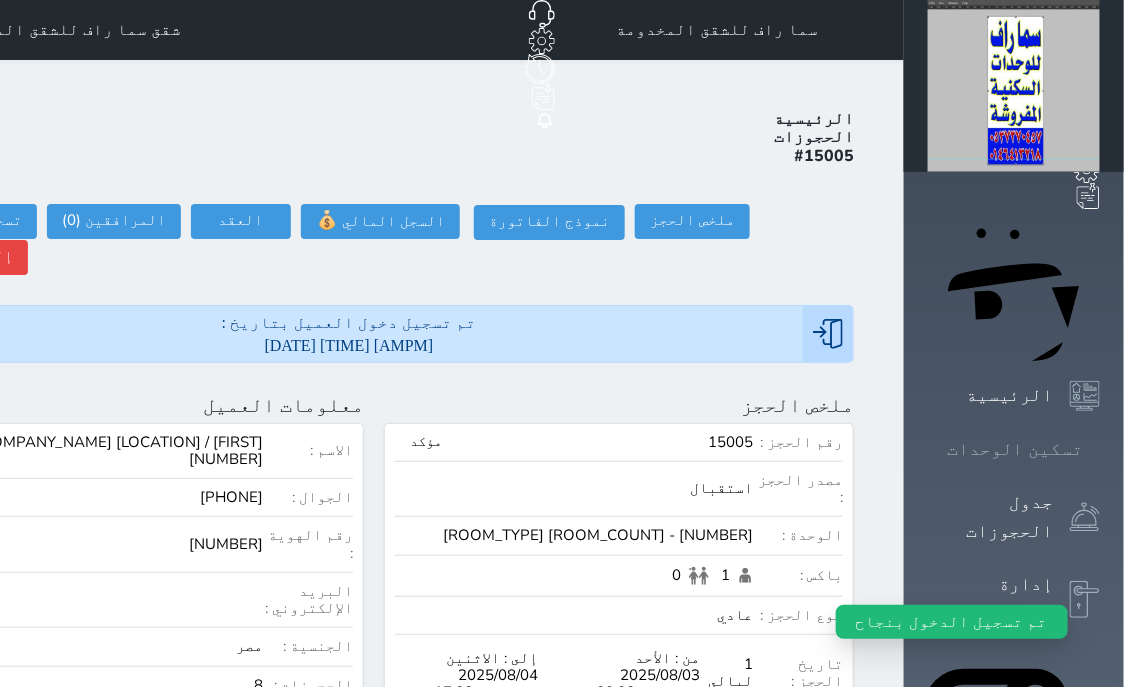click 